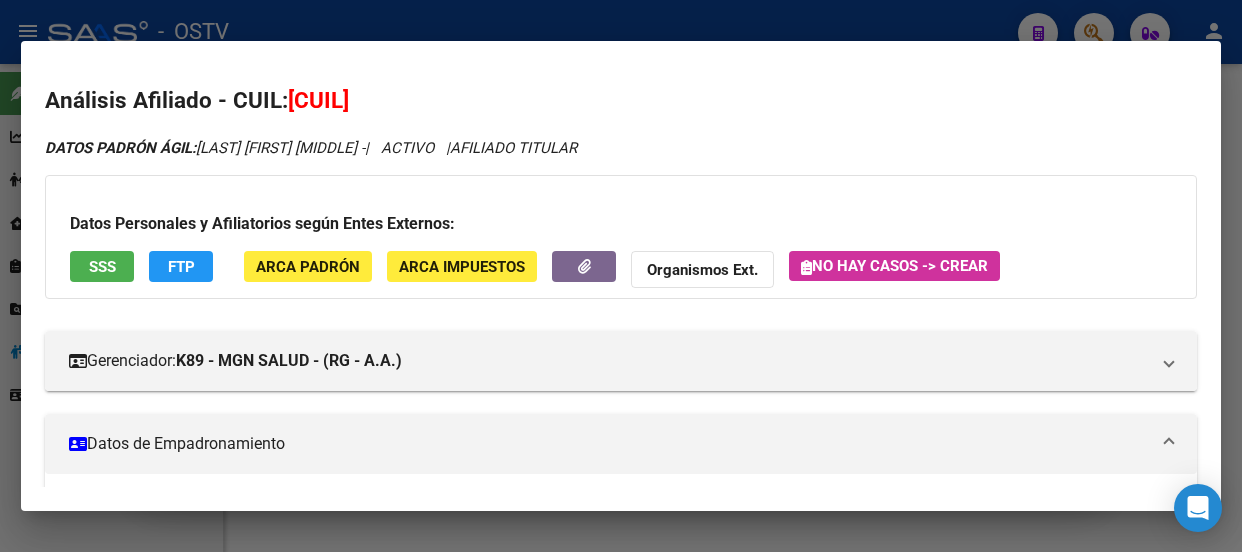 scroll, scrollTop: 0, scrollLeft: 0, axis: both 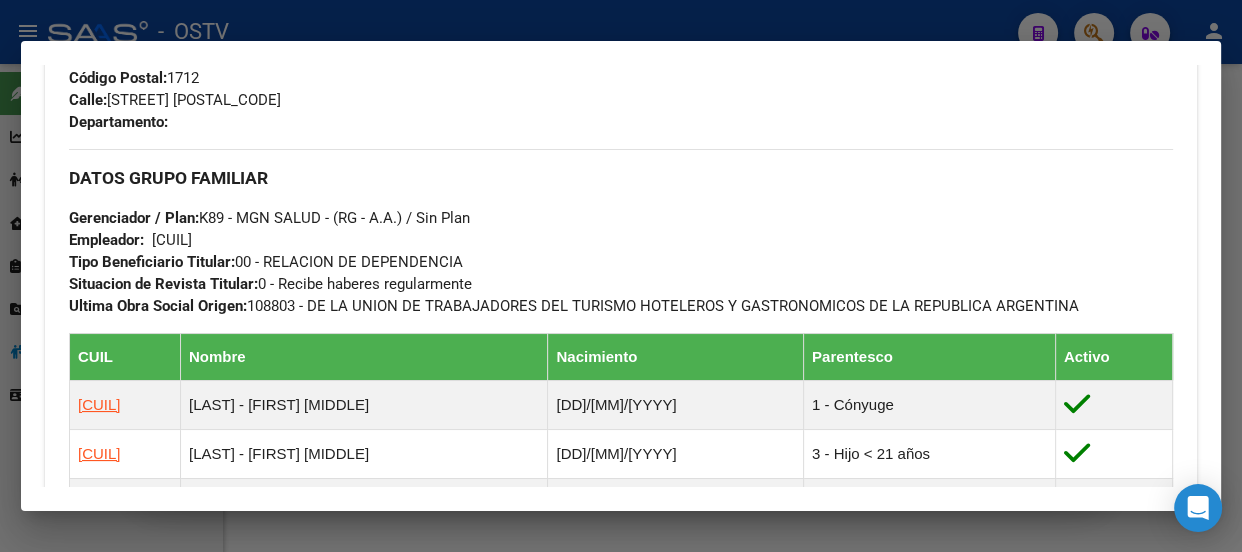 click at bounding box center [621, 276] 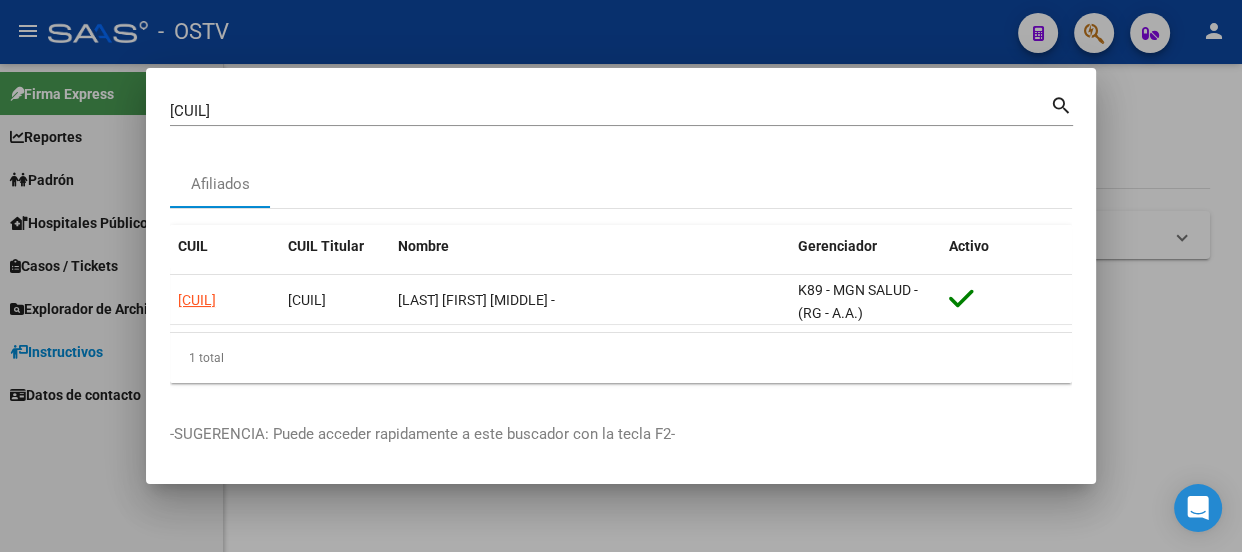 click on "32248887" at bounding box center (610, 111) 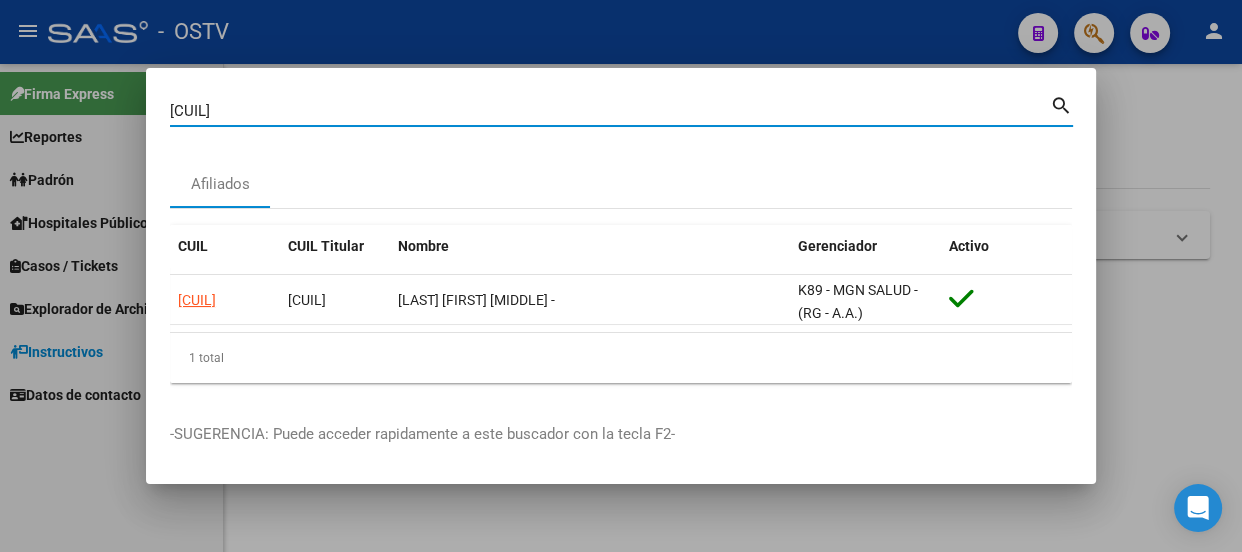 paste on "3033186" 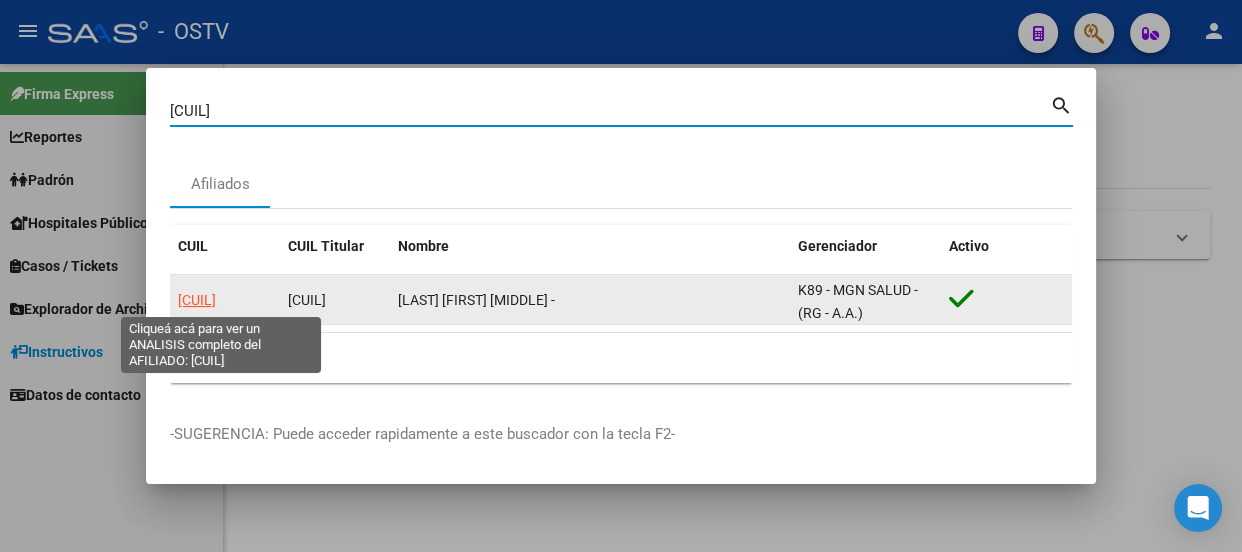click on "20330331861" 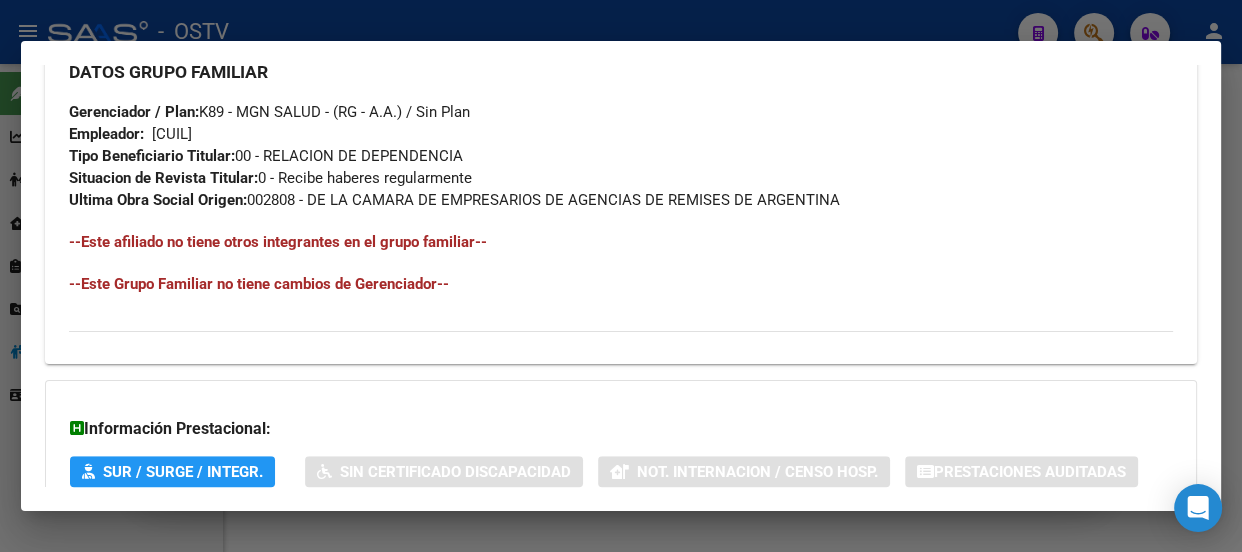 scroll, scrollTop: 693, scrollLeft: 0, axis: vertical 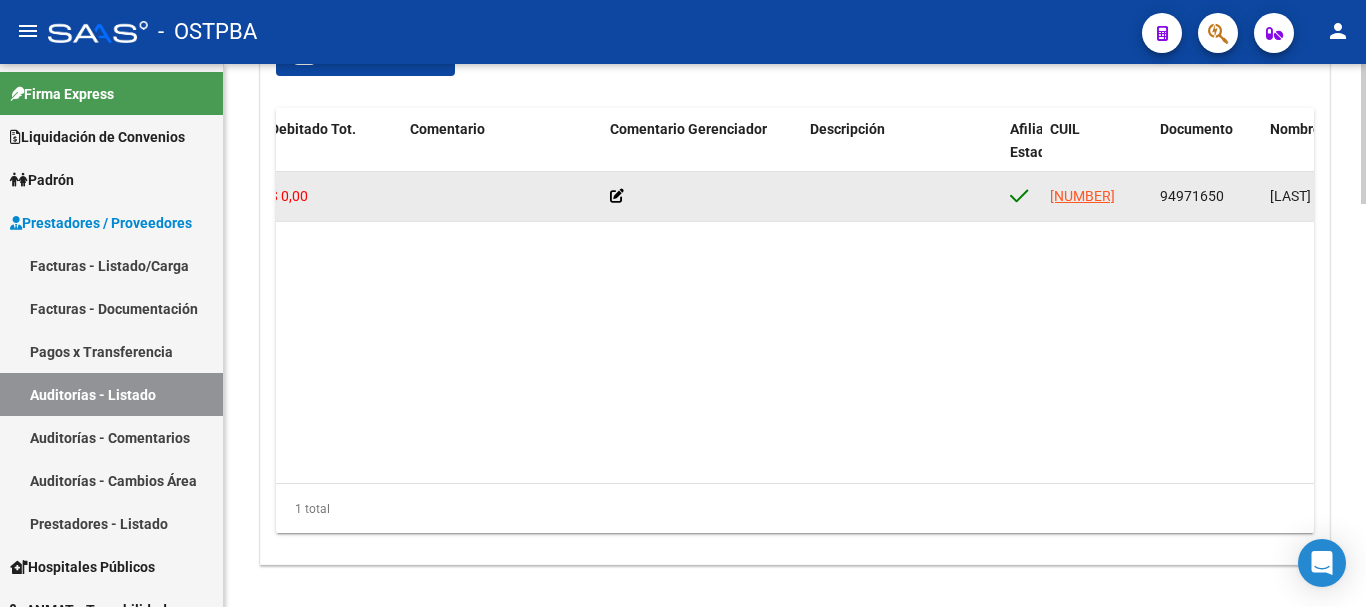click on "27949716509" 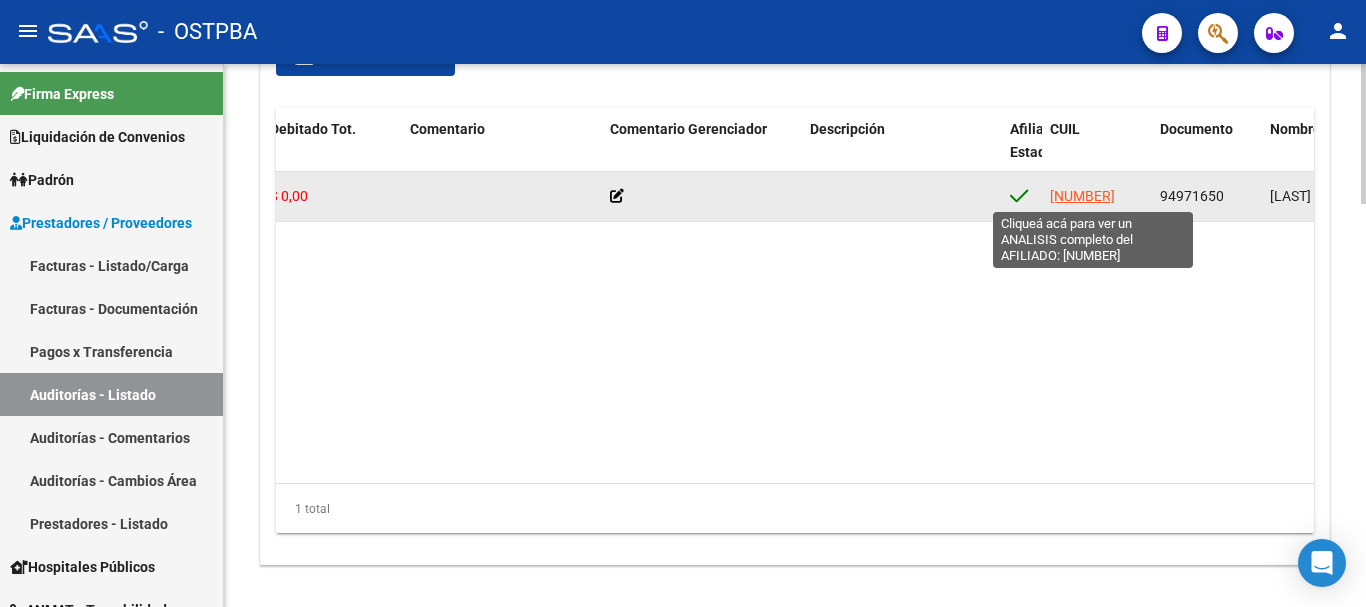 click on "27949716509" 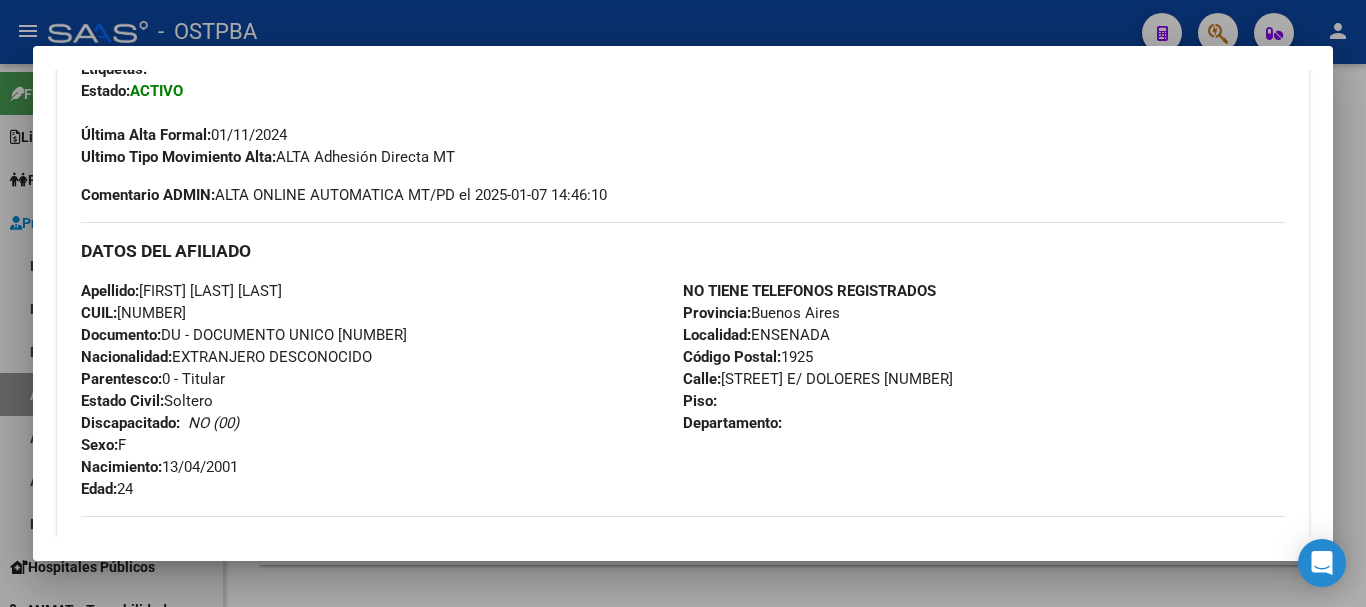 scroll, scrollTop: 856, scrollLeft: 0, axis: vertical 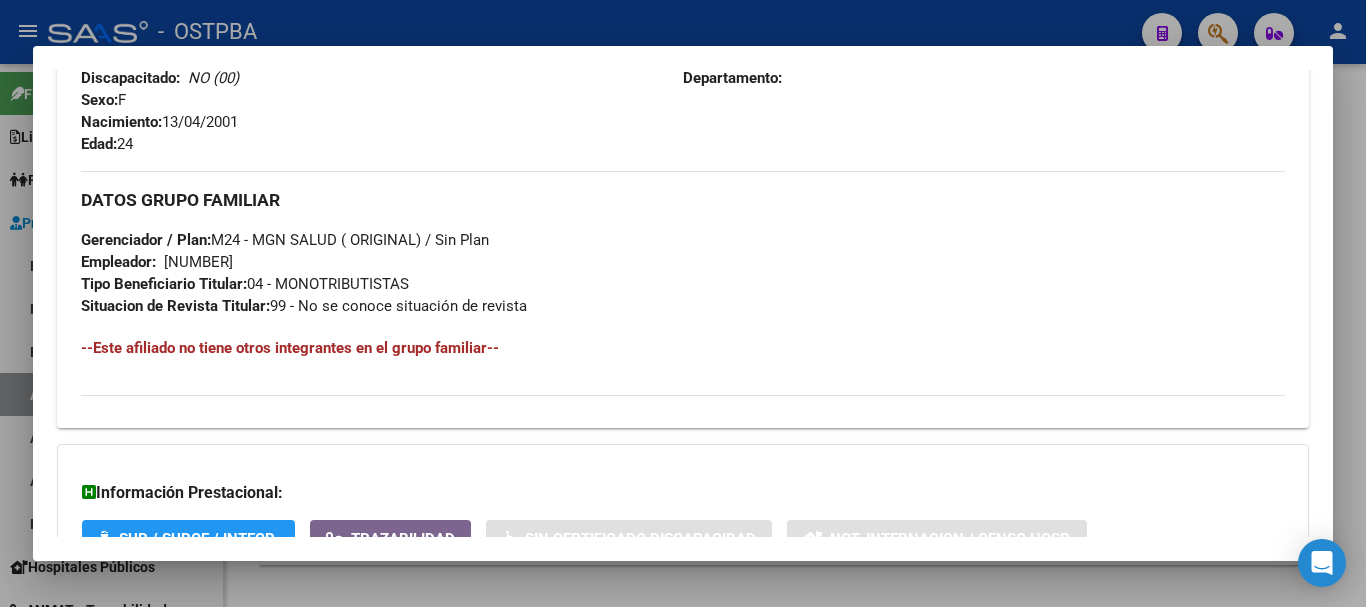 click at bounding box center (683, 303) 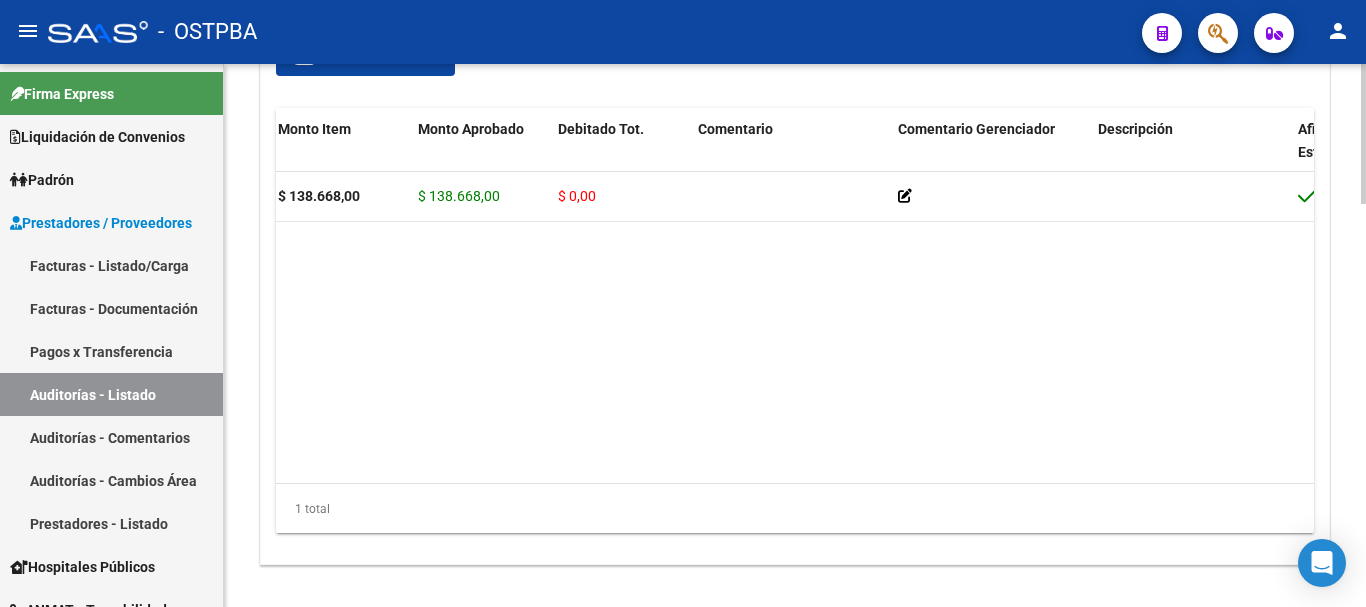 scroll, scrollTop: 0, scrollLeft: 0, axis: both 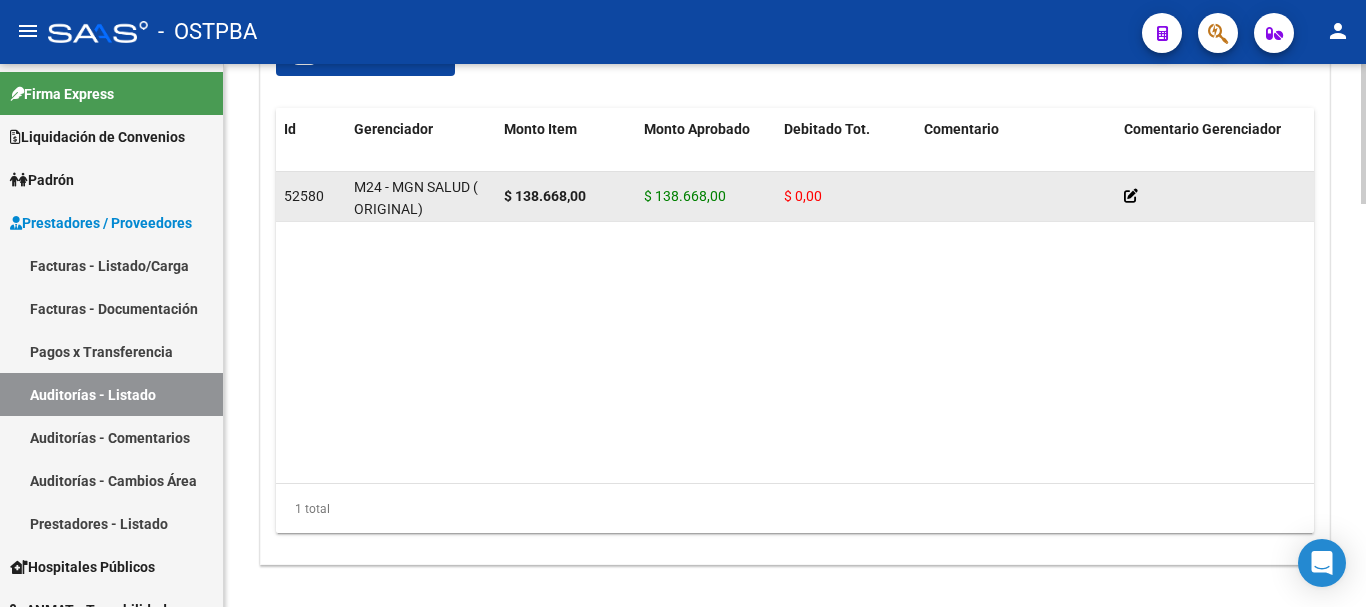 click 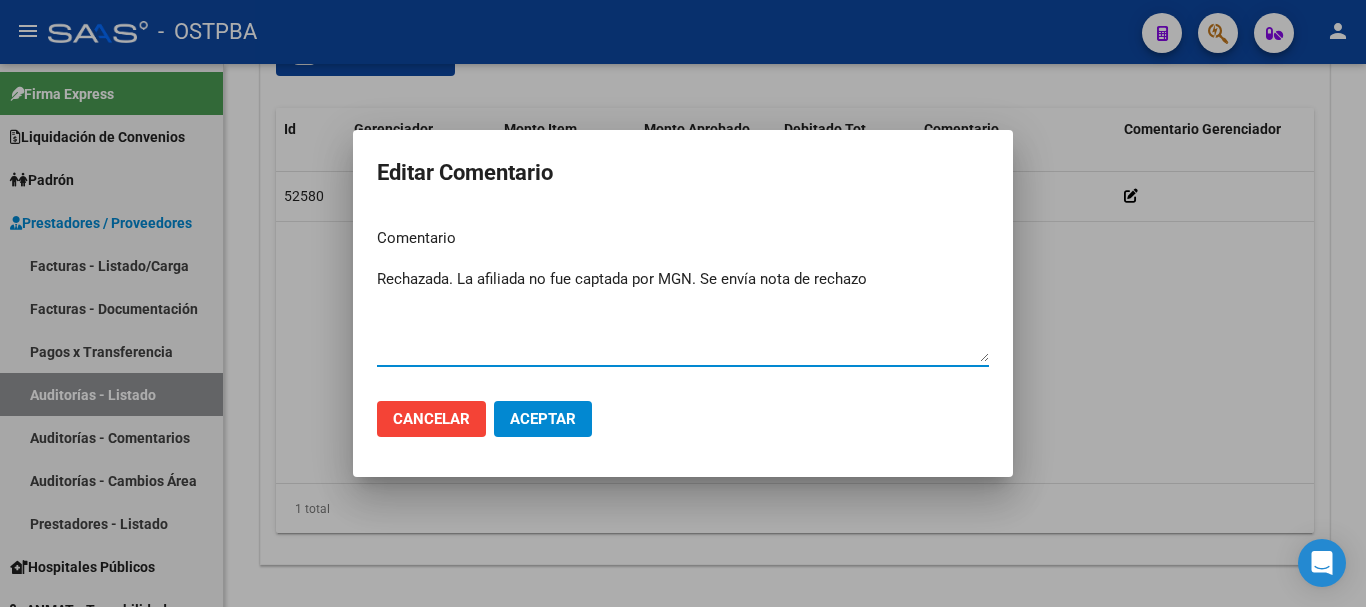 type on "Rechazada. La afiliada no fue captada por MGN. Se envía nota de rechazo" 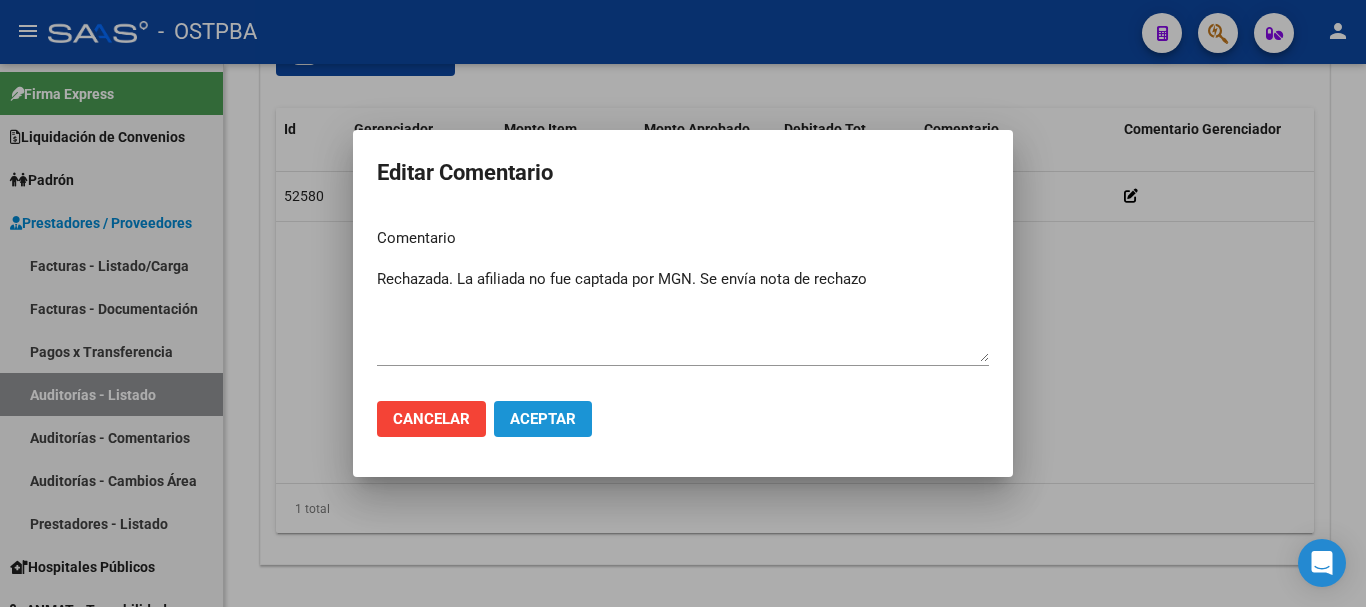 click on "Aceptar" 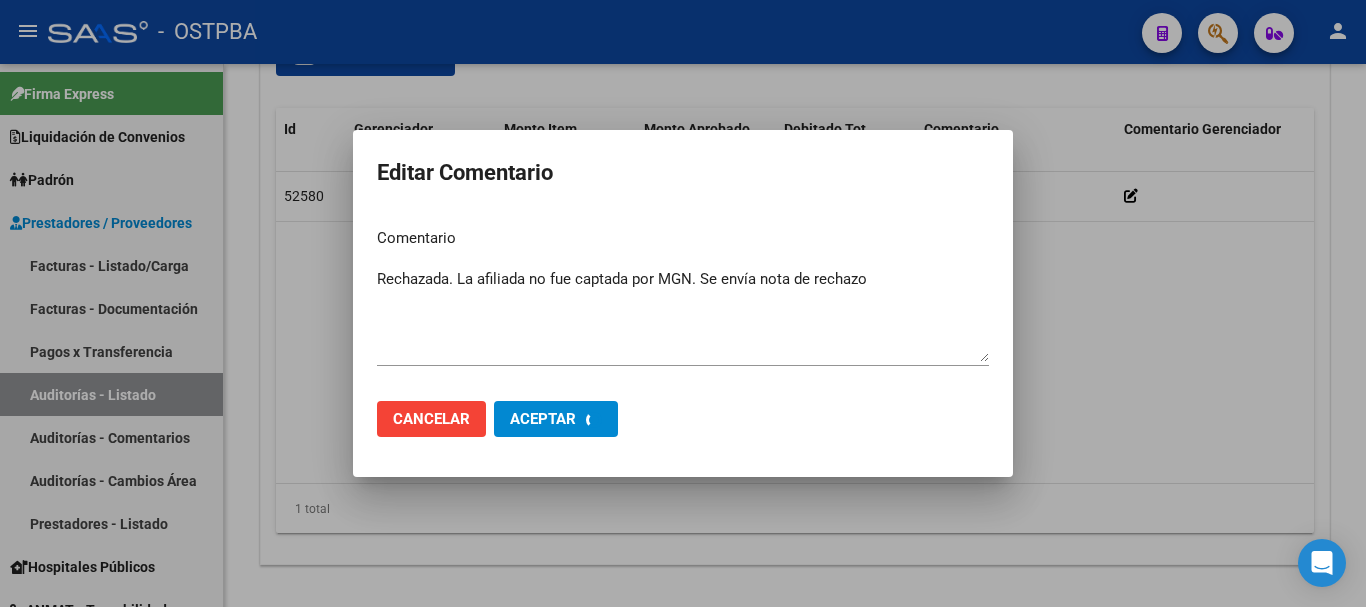 type 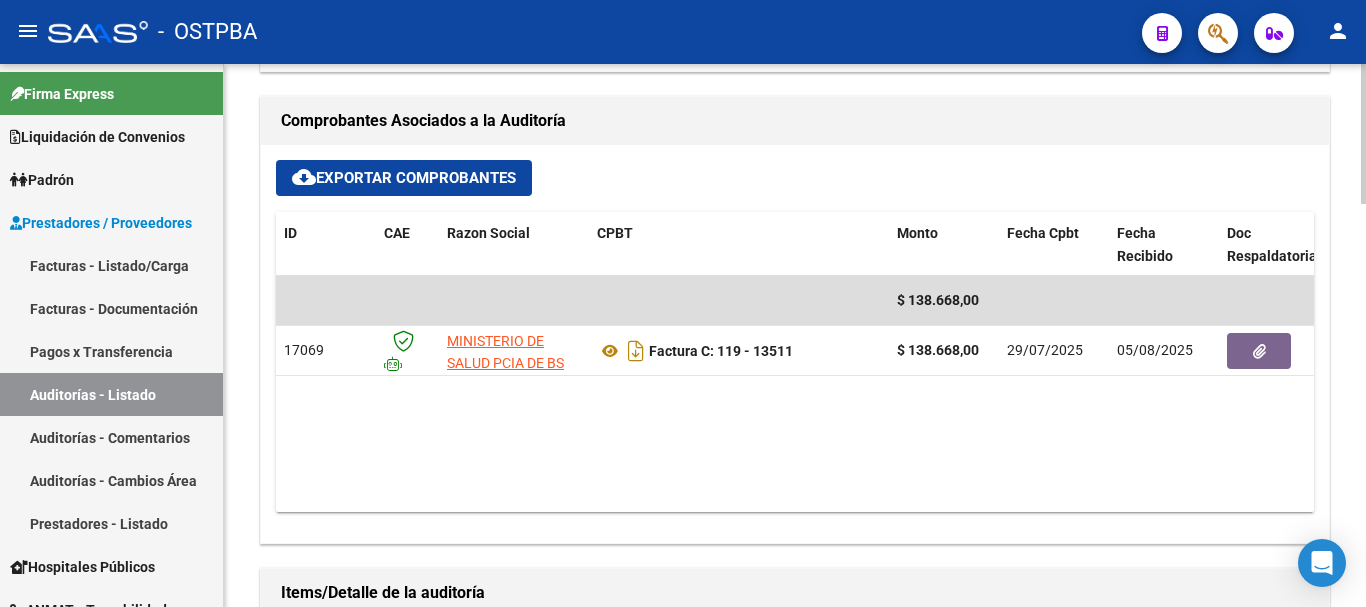 scroll, scrollTop: 900, scrollLeft: 0, axis: vertical 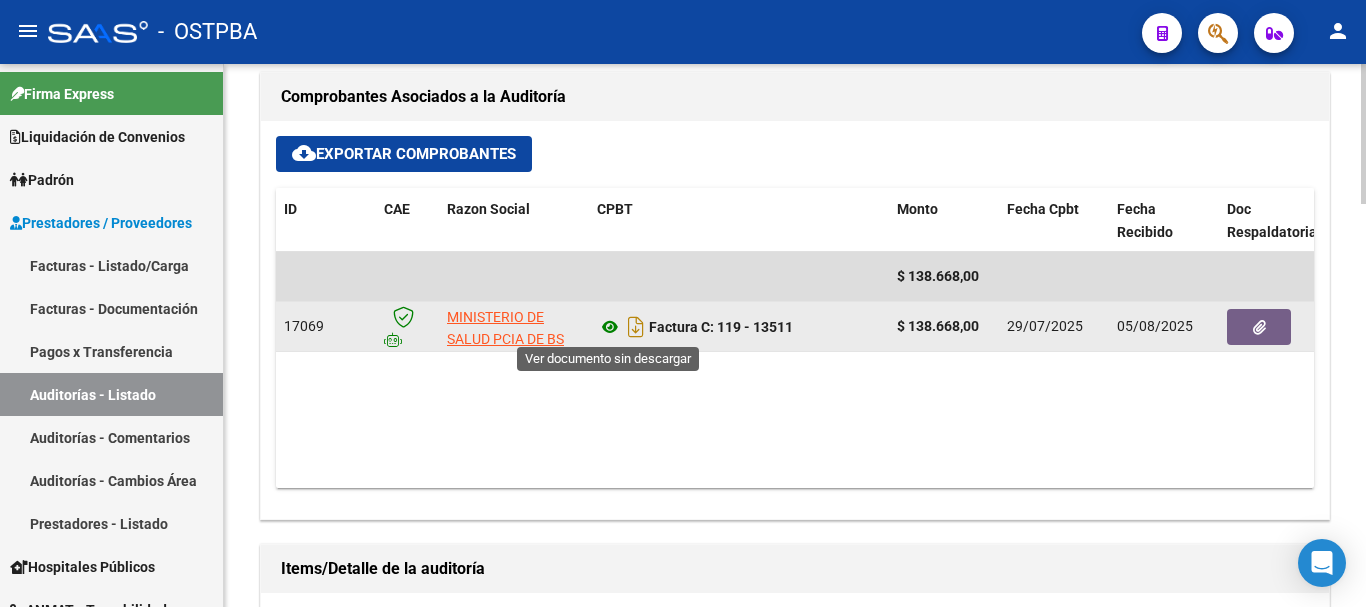 click 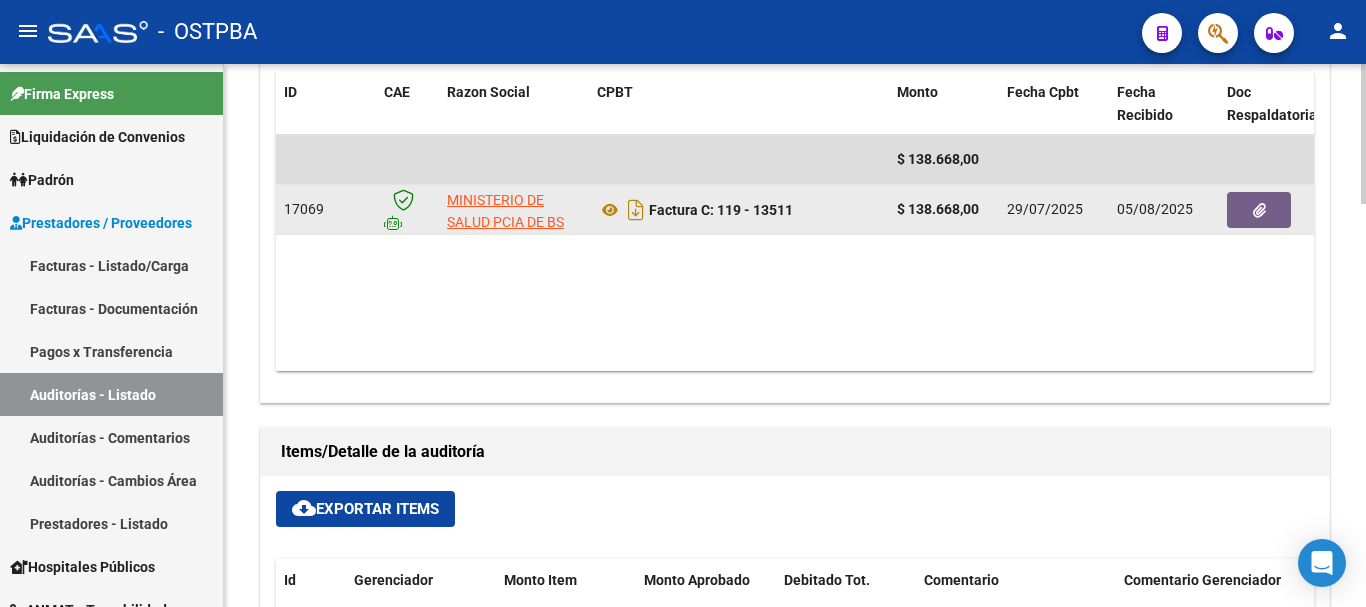 scroll, scrollTop: 1300, scrollLeft: 0, axis: vertical 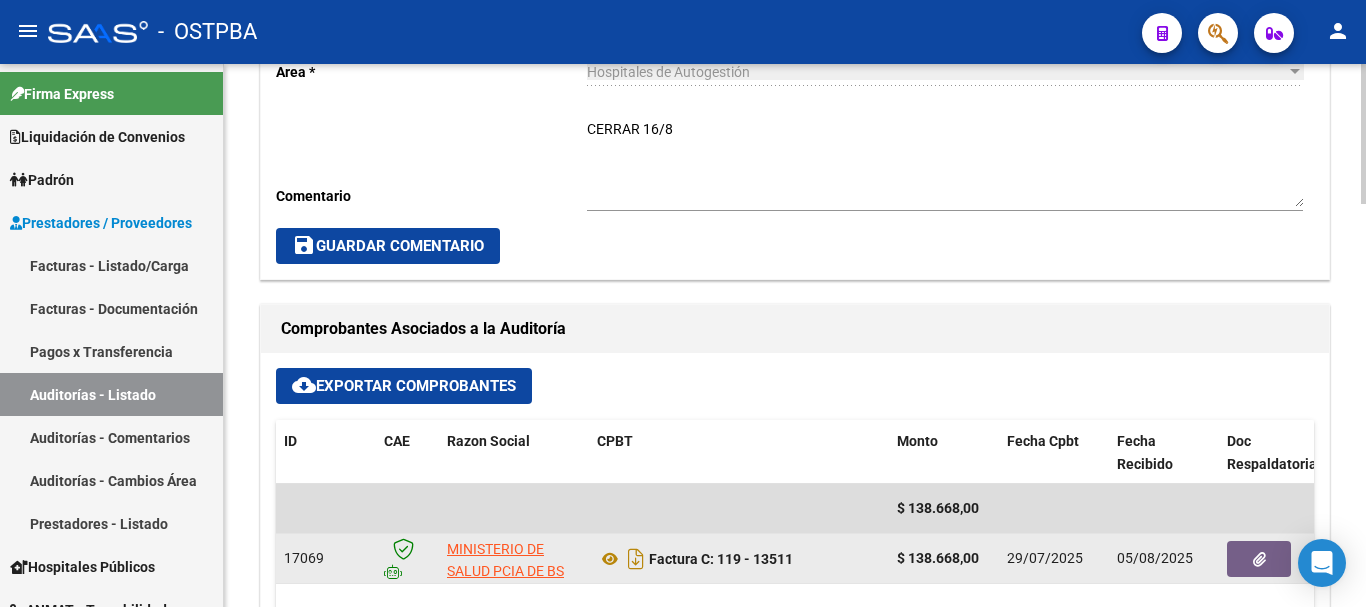 click 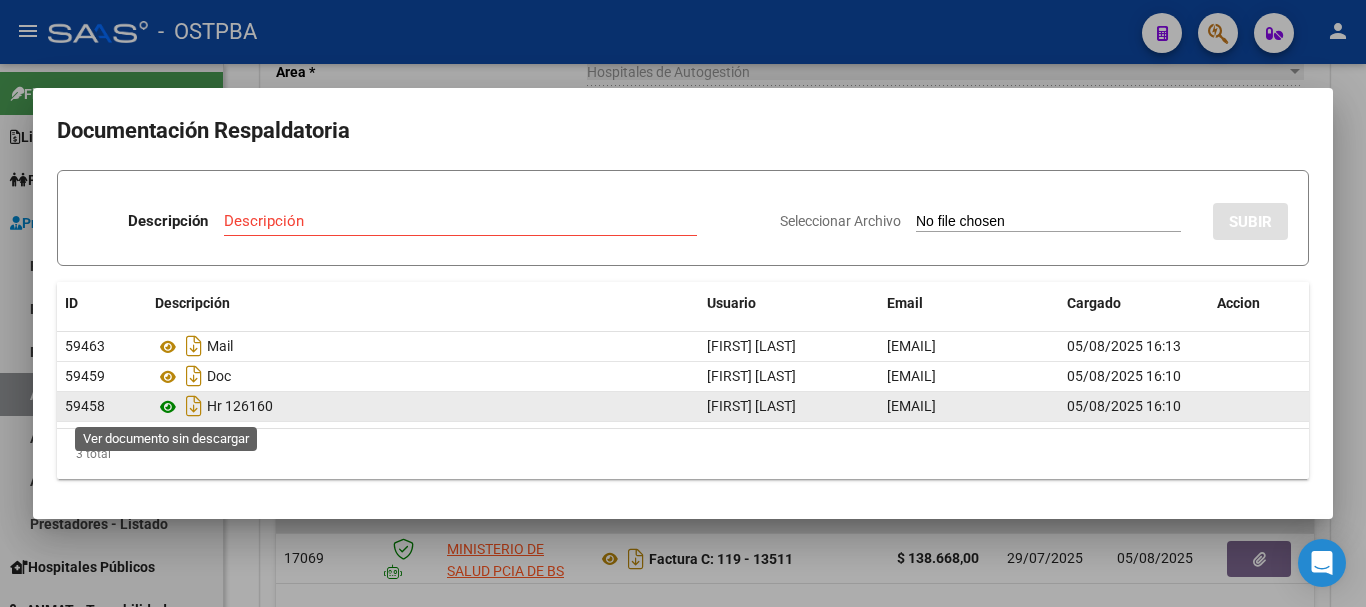 click 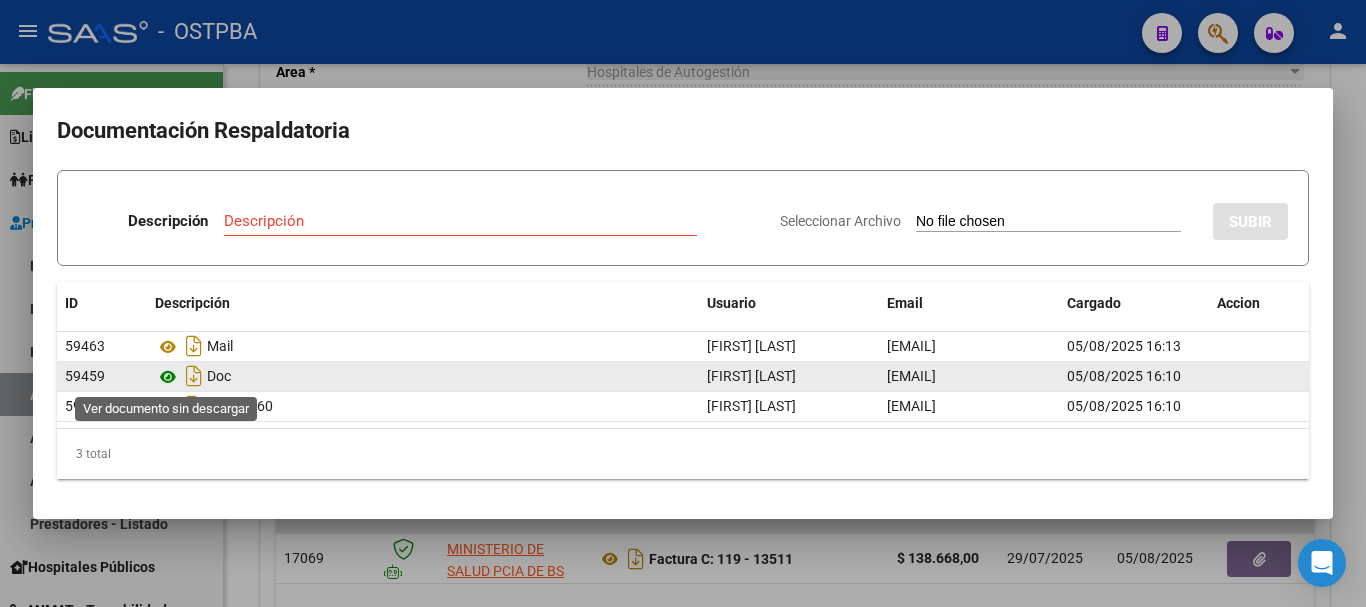 click 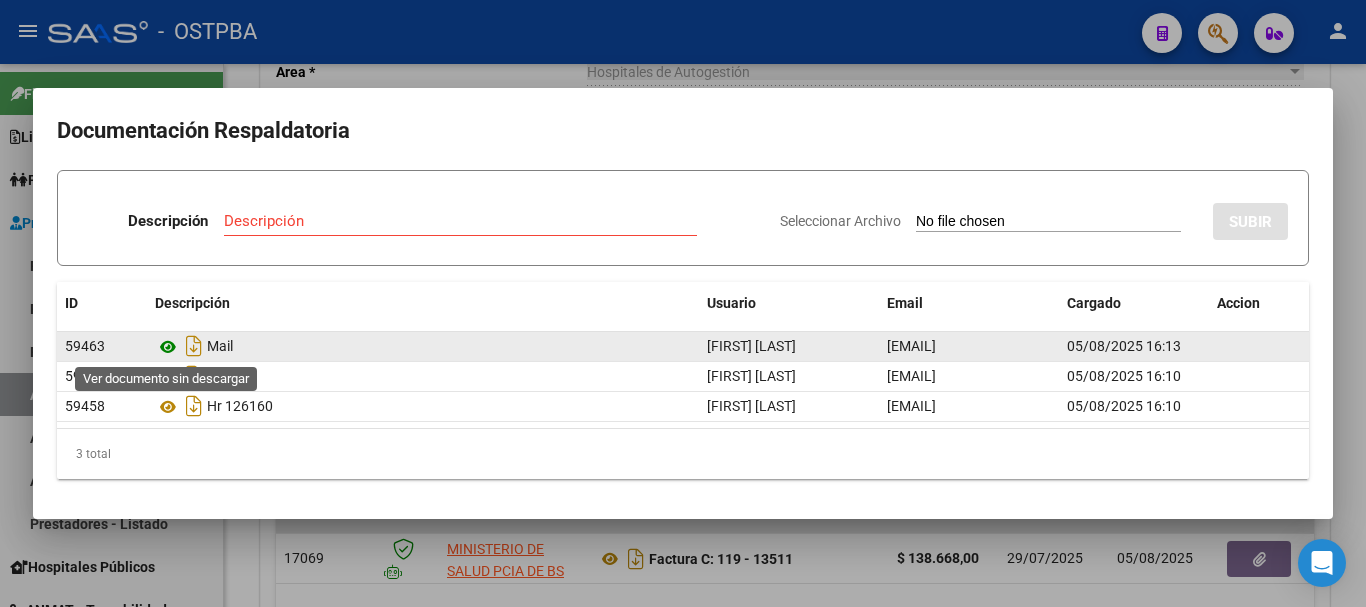 click 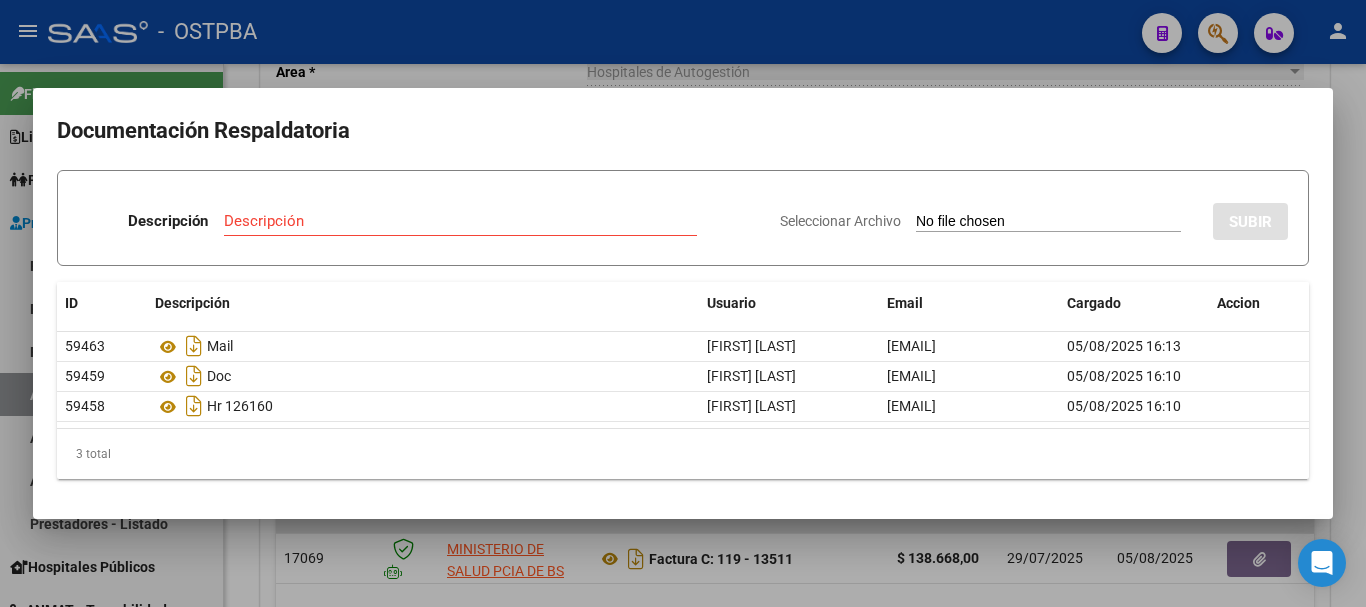 click at bounding box center [683, 303] 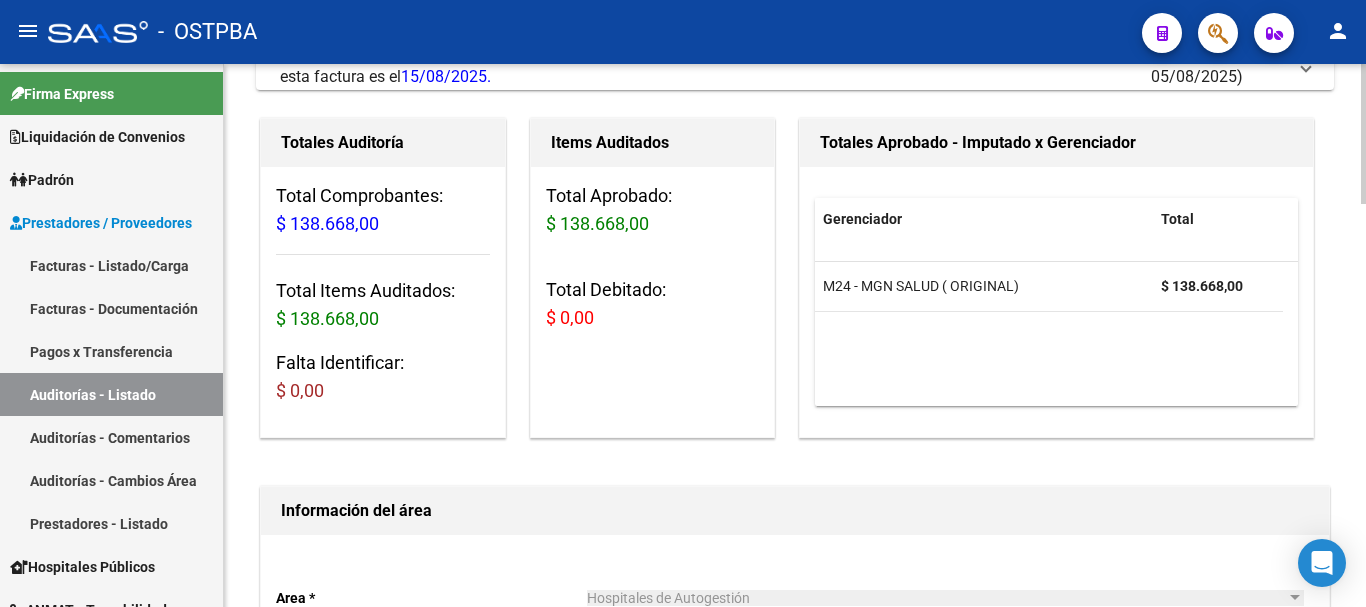 scroll, scrollTop: 0, scrollLeft: 0, axis: both 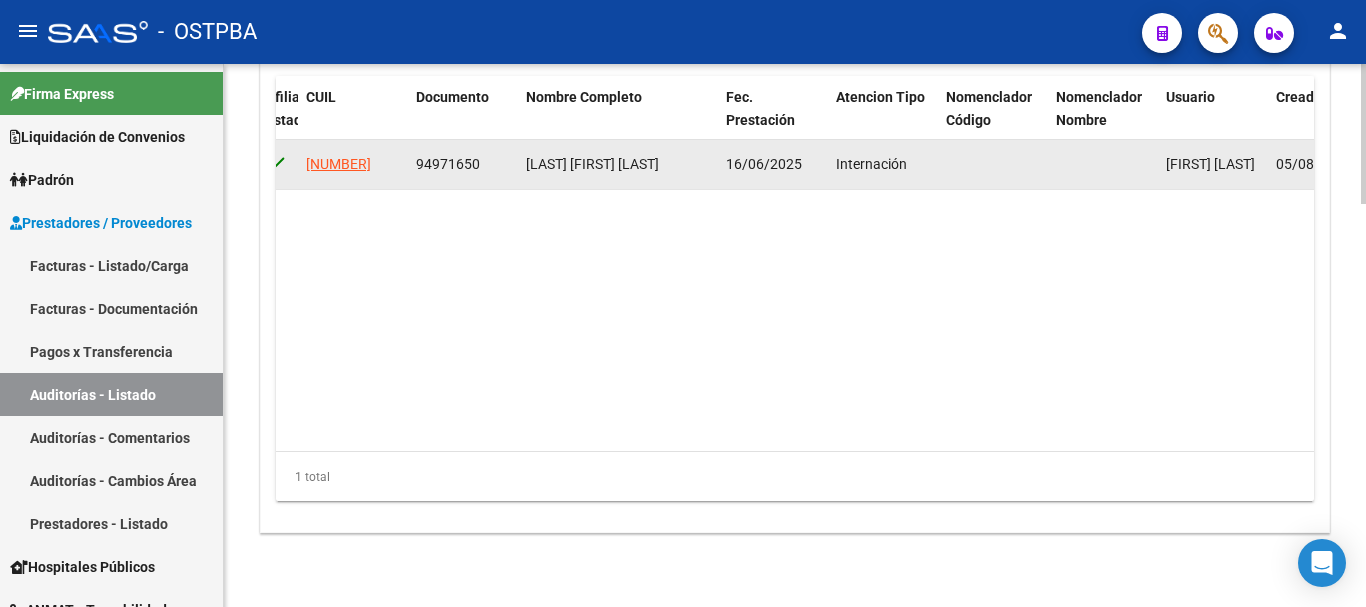 drag, startPoint x: 593, startPoint y: 175, endPoint x: 501, endPoint y: 150, distance: 95.33625 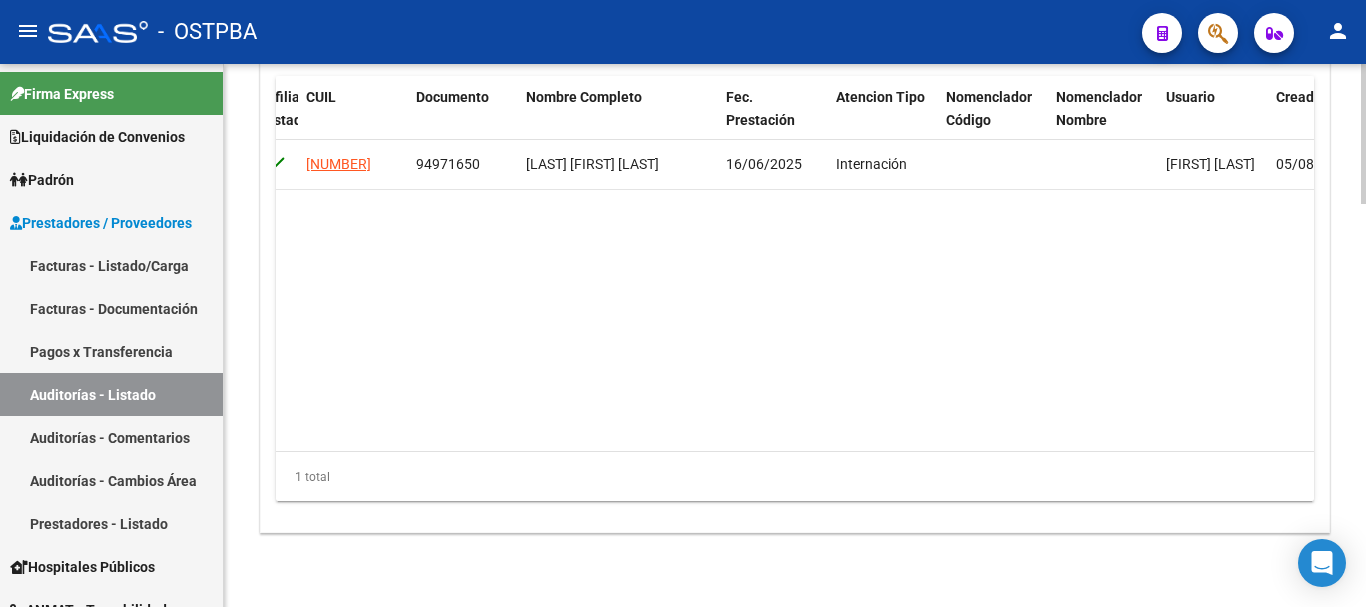 copy on "URDERA LEIVA ROCIO BEATRIZ" 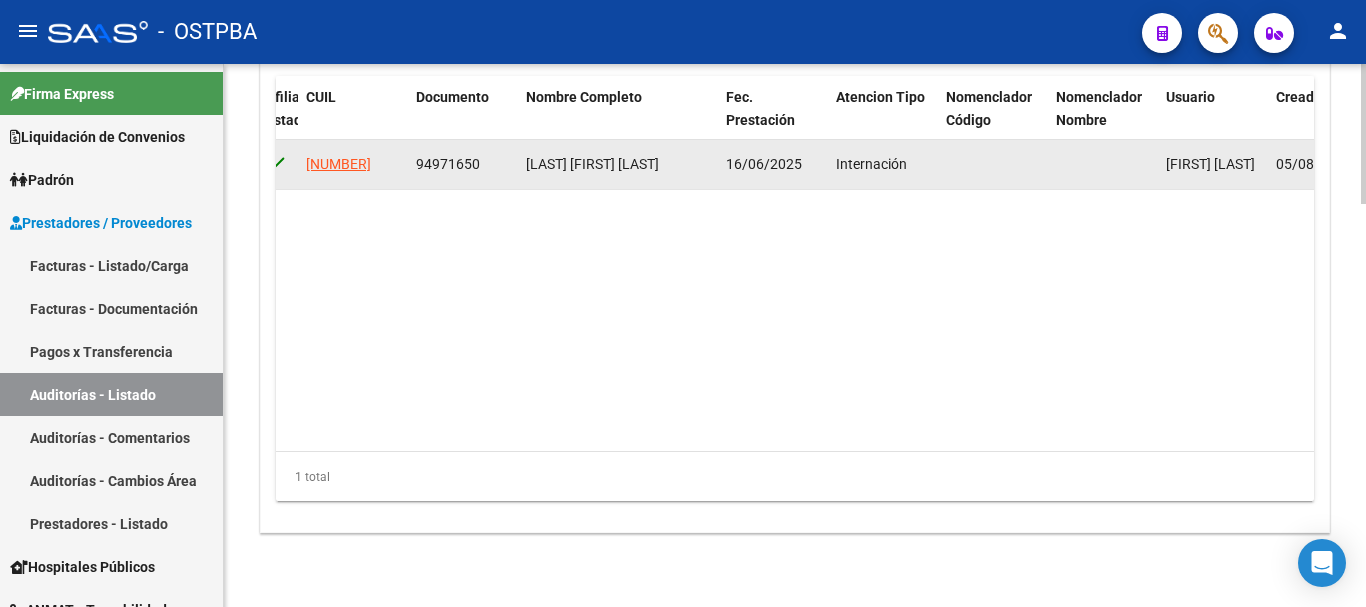 click on "27949716509" 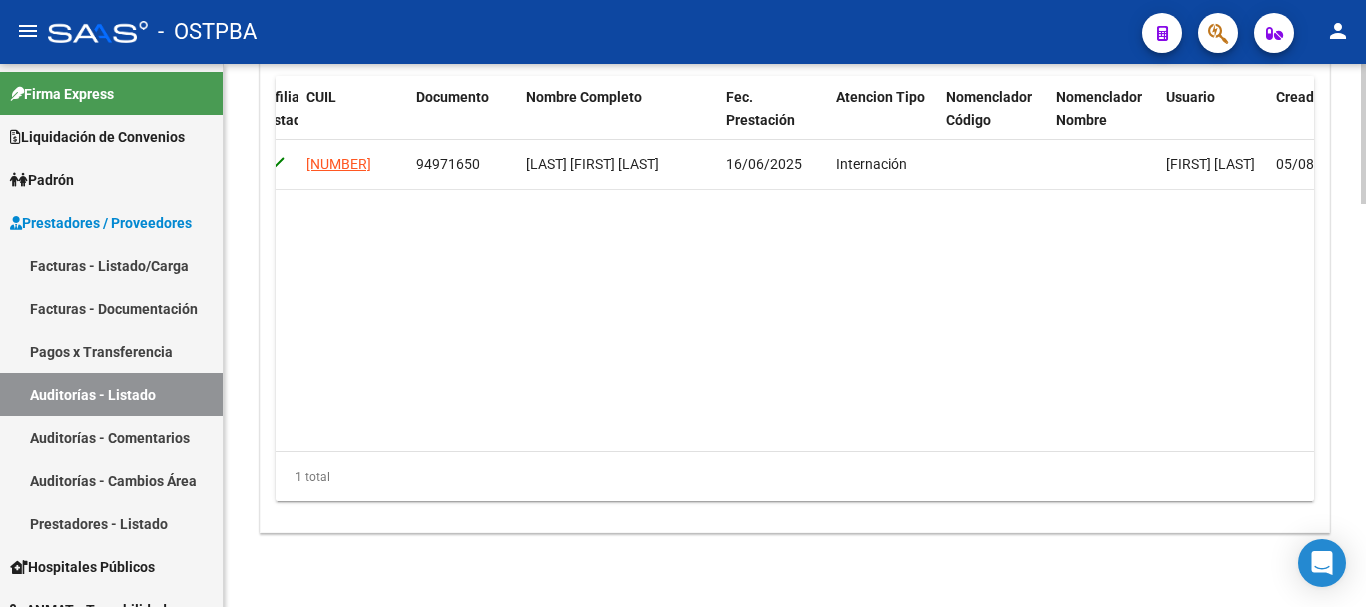 copy on "94971650" 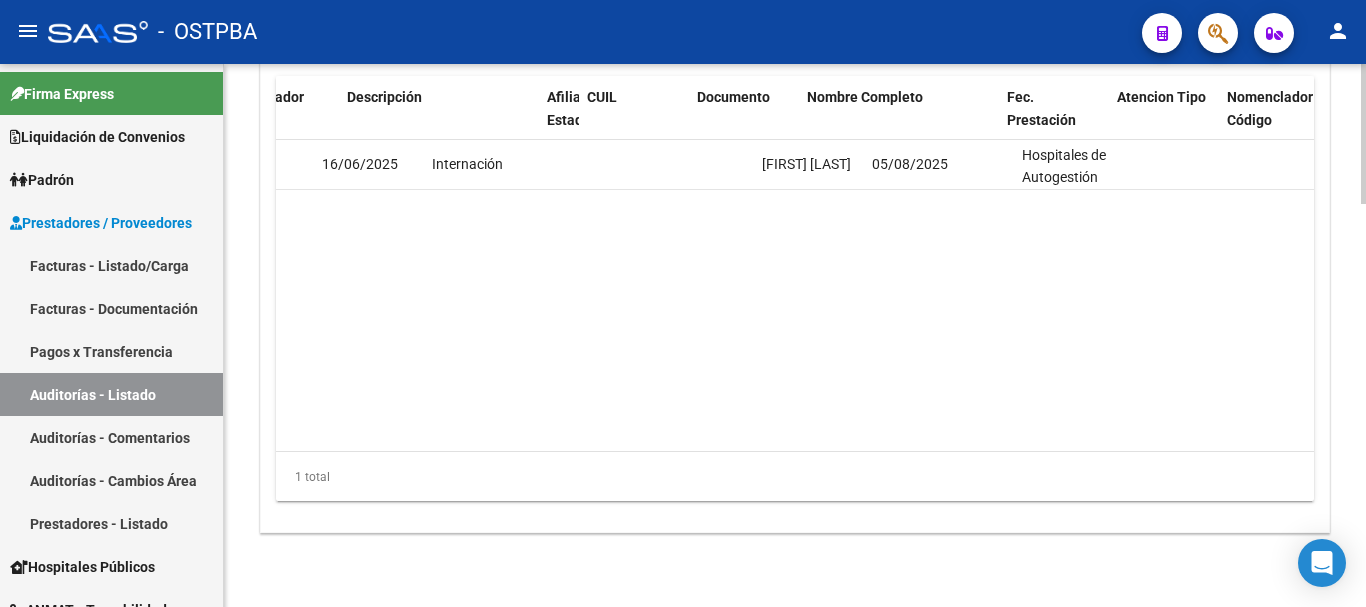 scroll, scrollTop: 0, scrollLeft: 0, axis: both 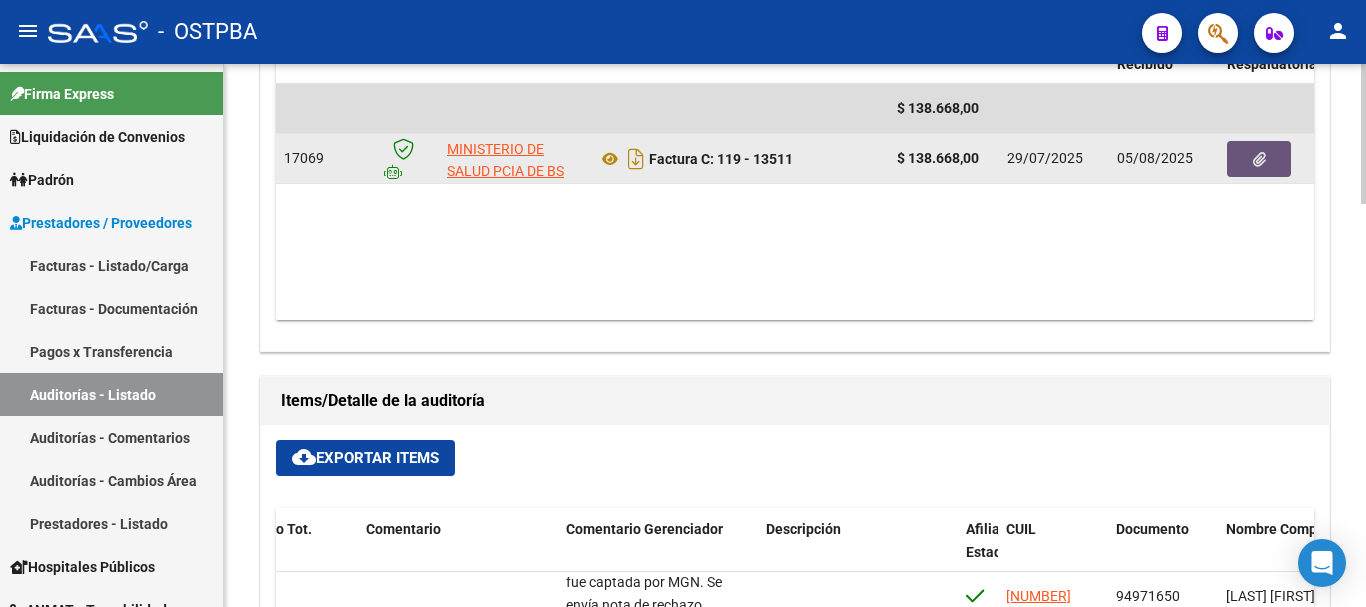 click 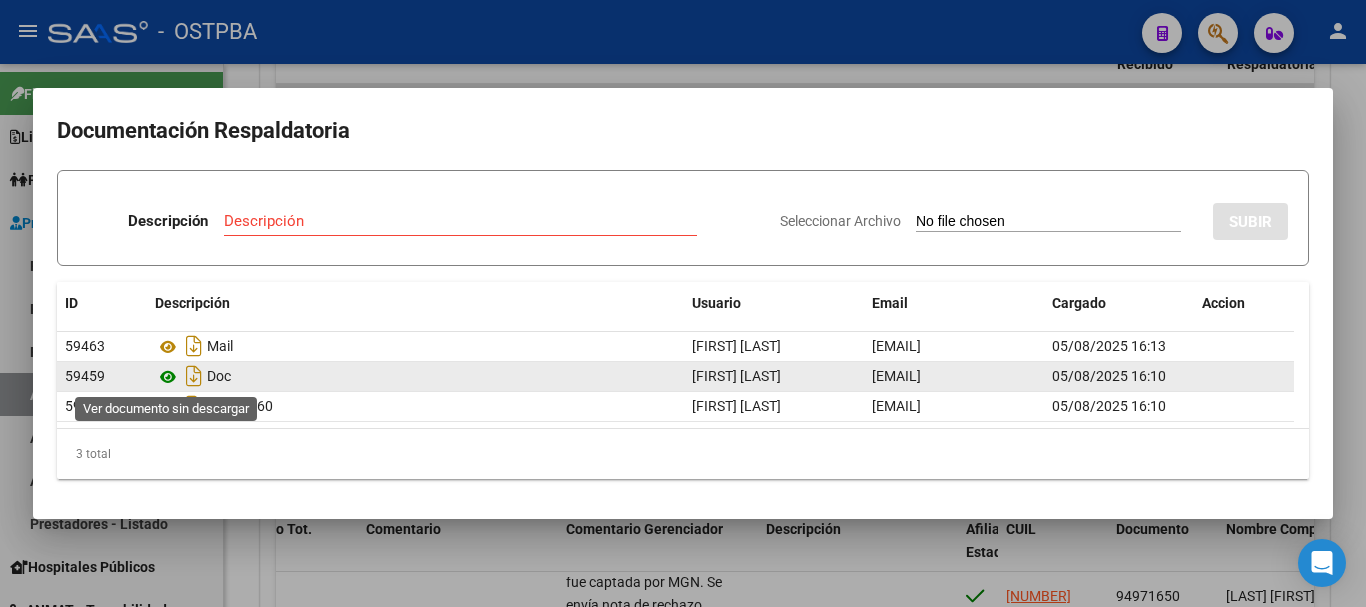 click 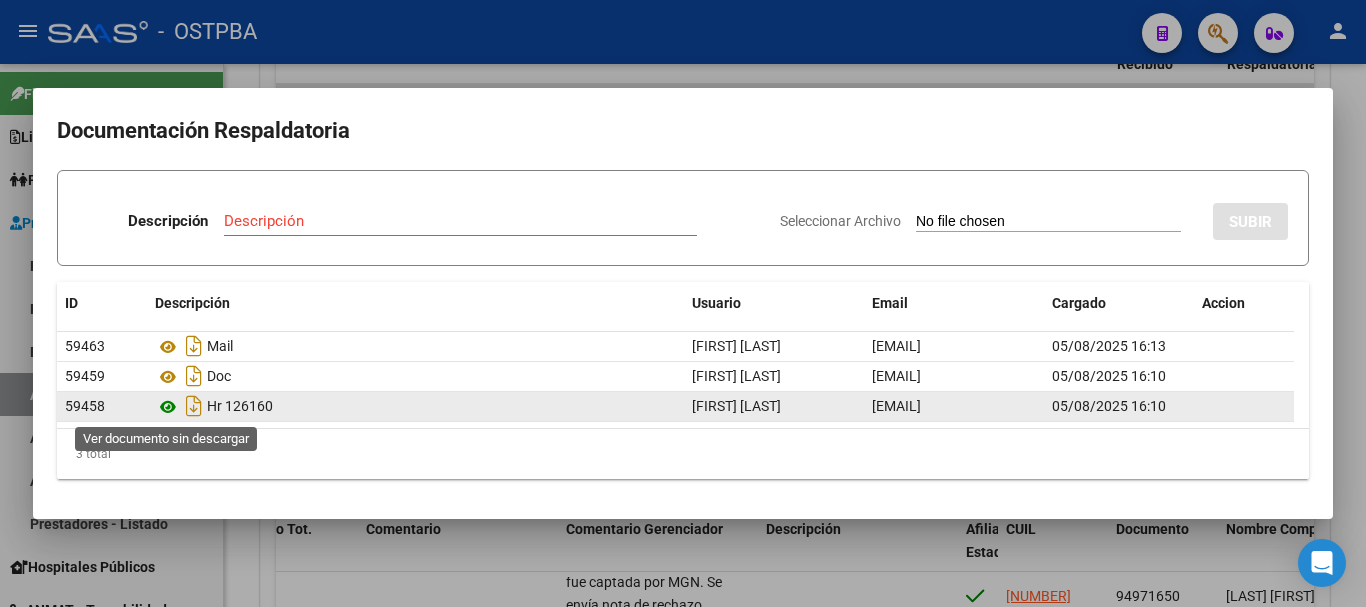 click 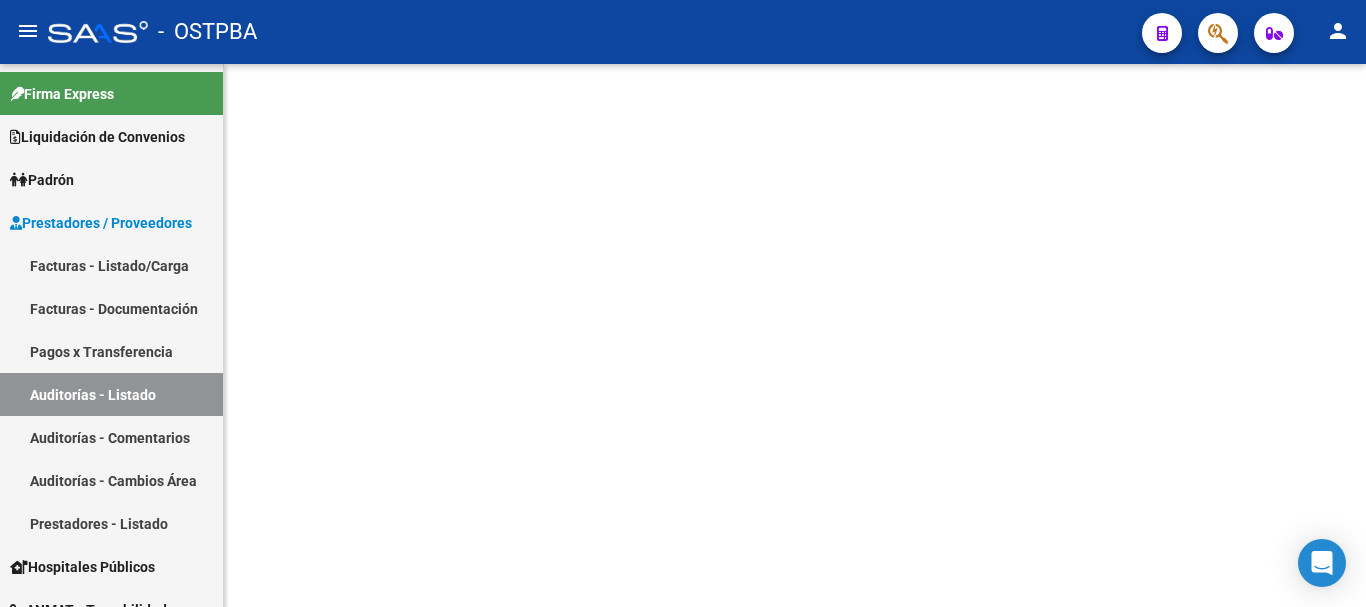 scroll, scrollTop: 0, scrollLeft: 0, axis: both 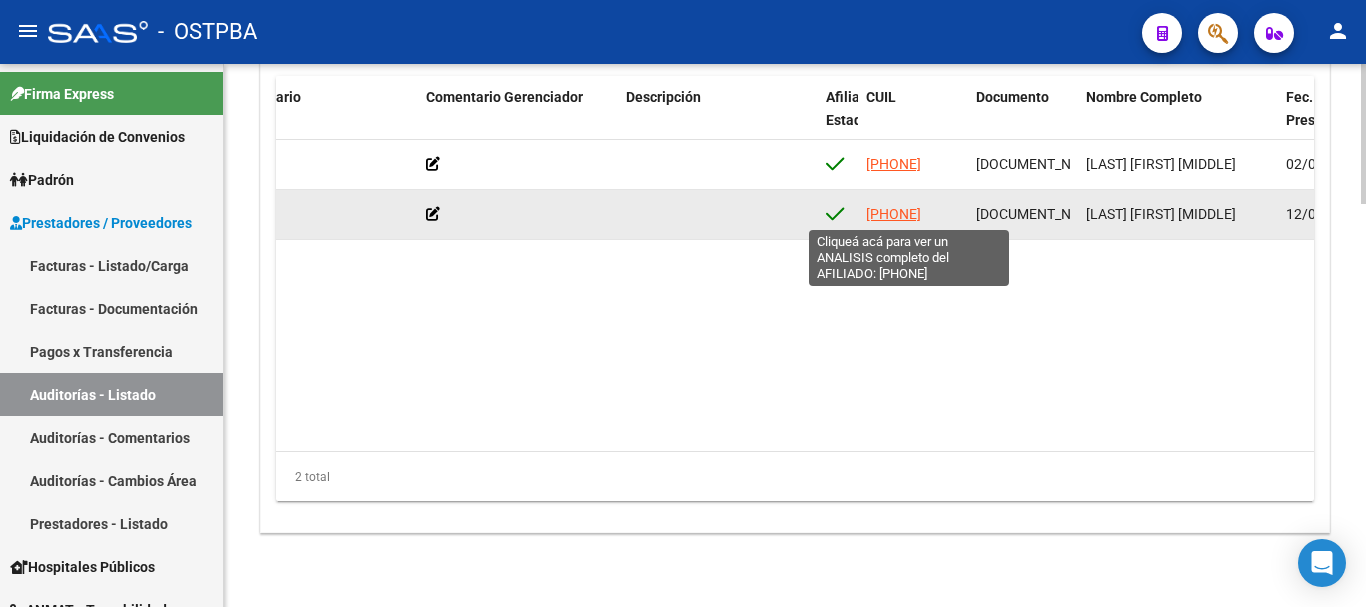 click on "20363230270" 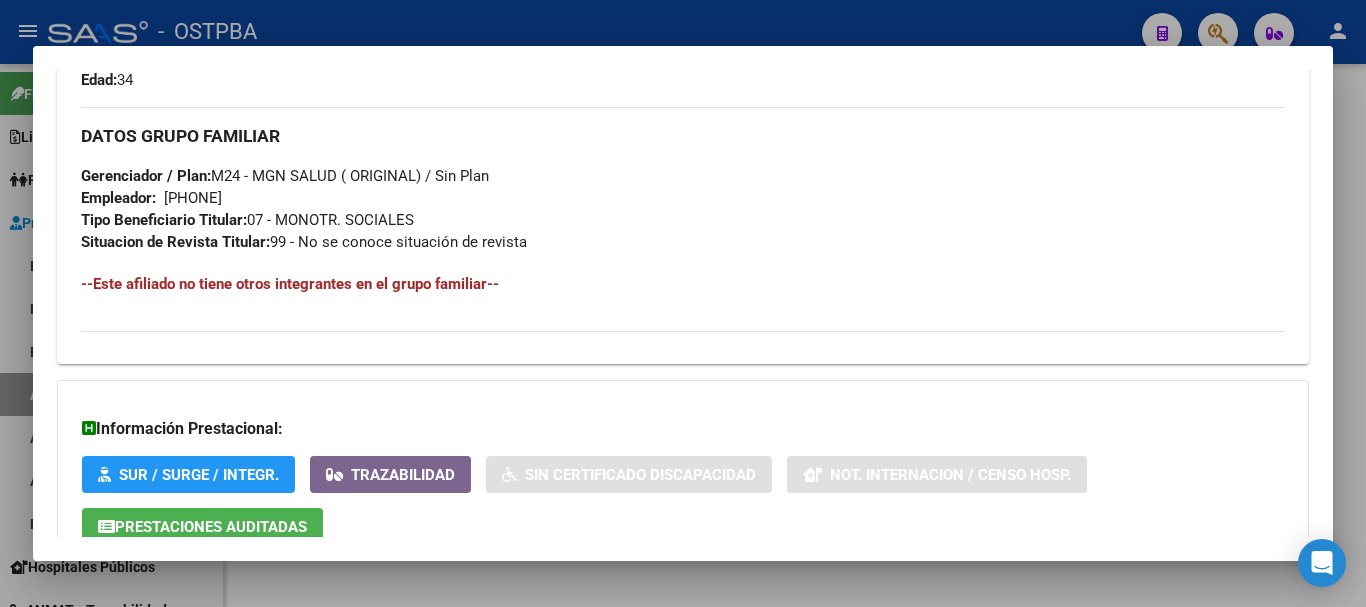 scroll, scrollTop: 1083, scrollLeft: 0, axis: vertical 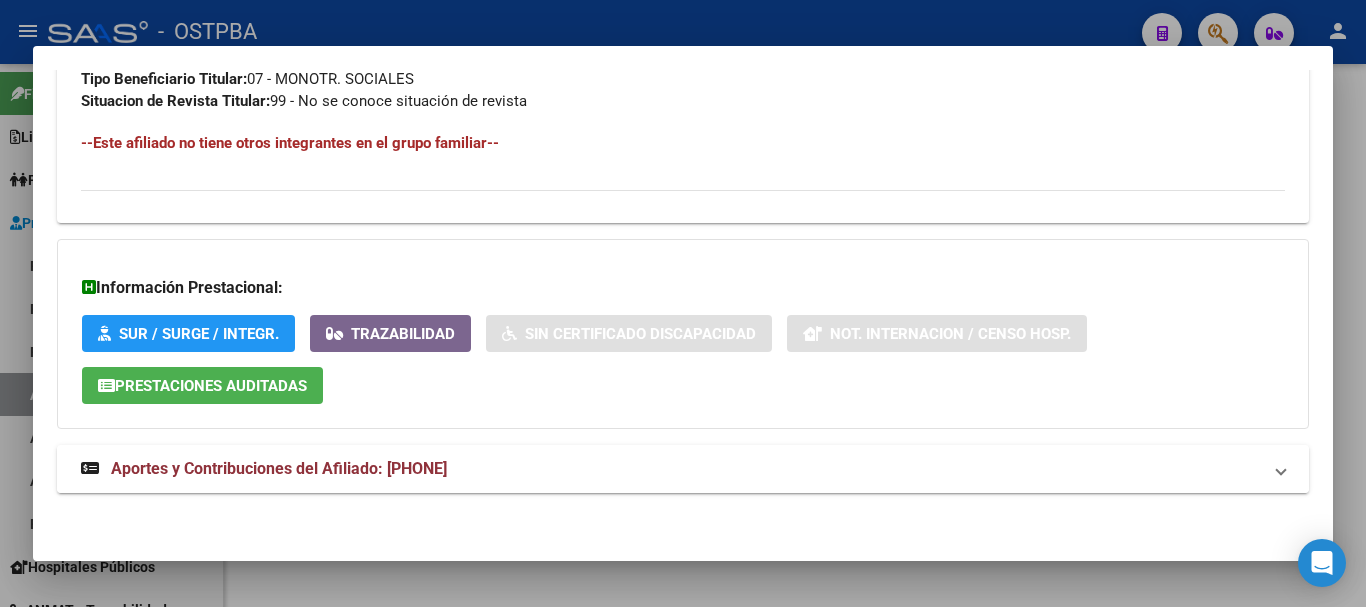 click on "Aportes y Contribuciones del Afiliado: 20363230270" at bounding box center [671, 469] 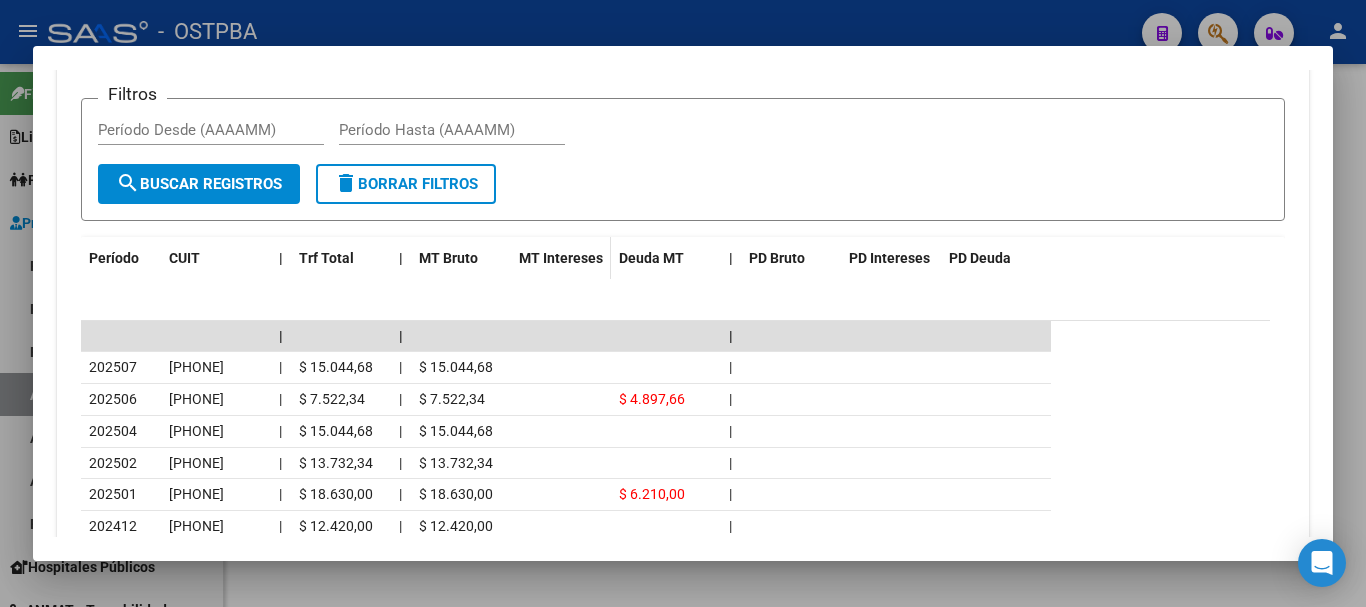 scroll, scrollTop: 1700, scrollLeft: 0, axis: vertical 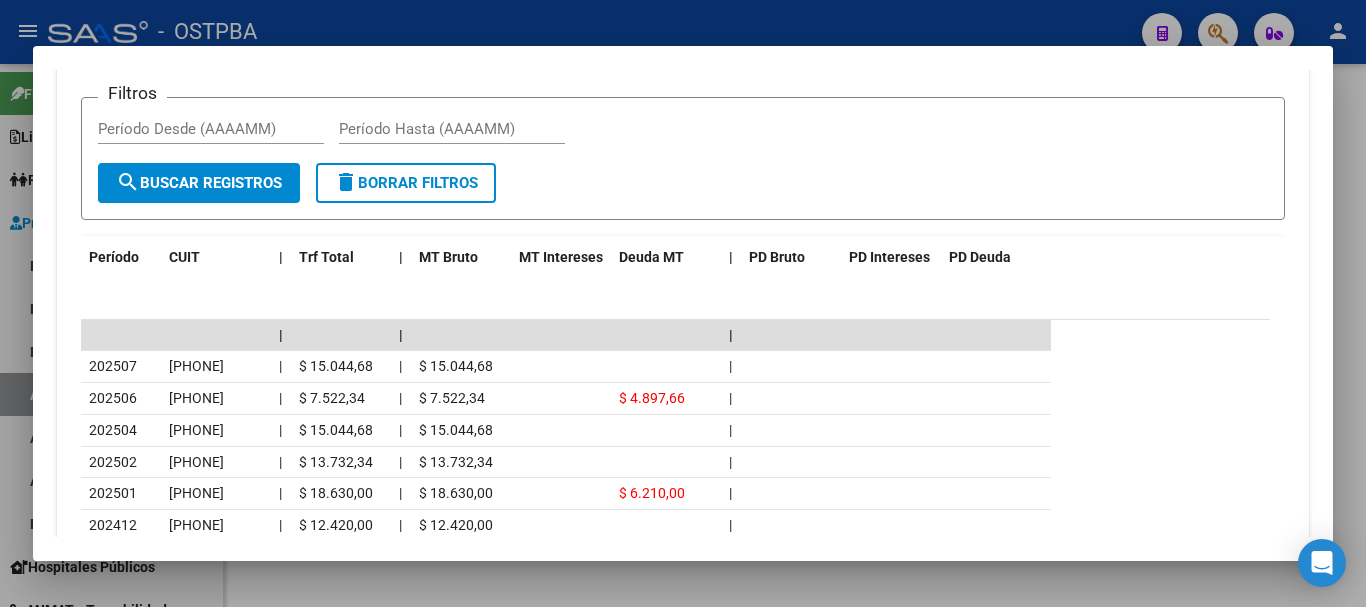 click at bounding box center [683, 303] 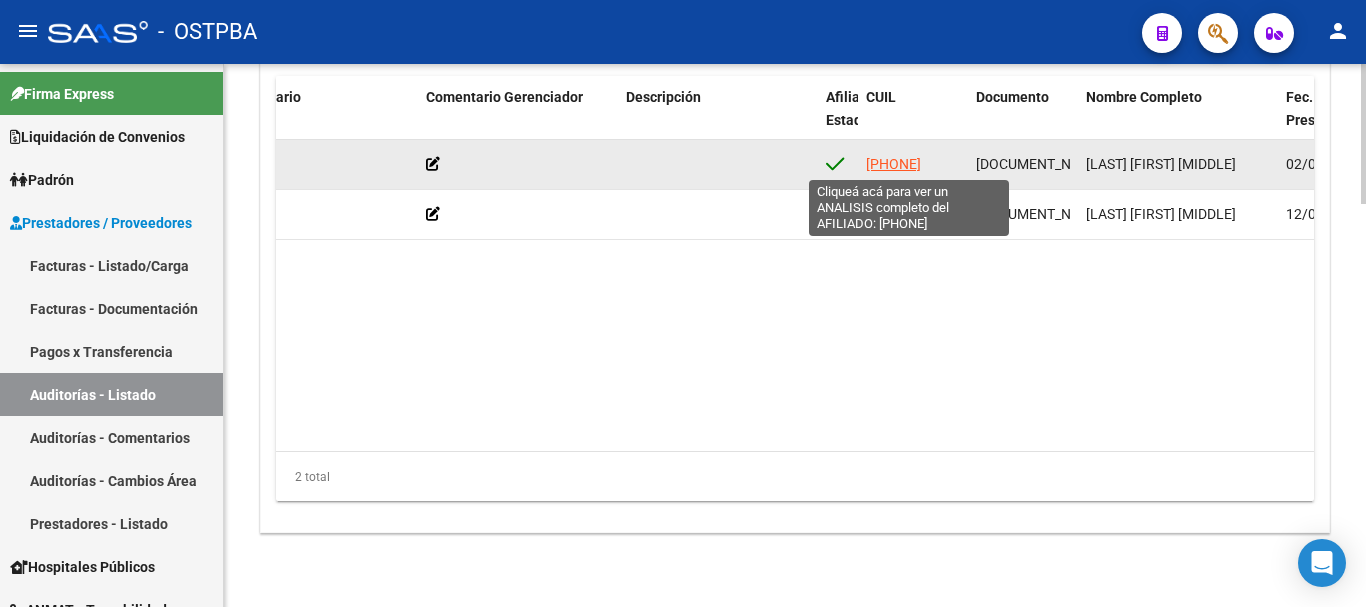 click on "20356459300" 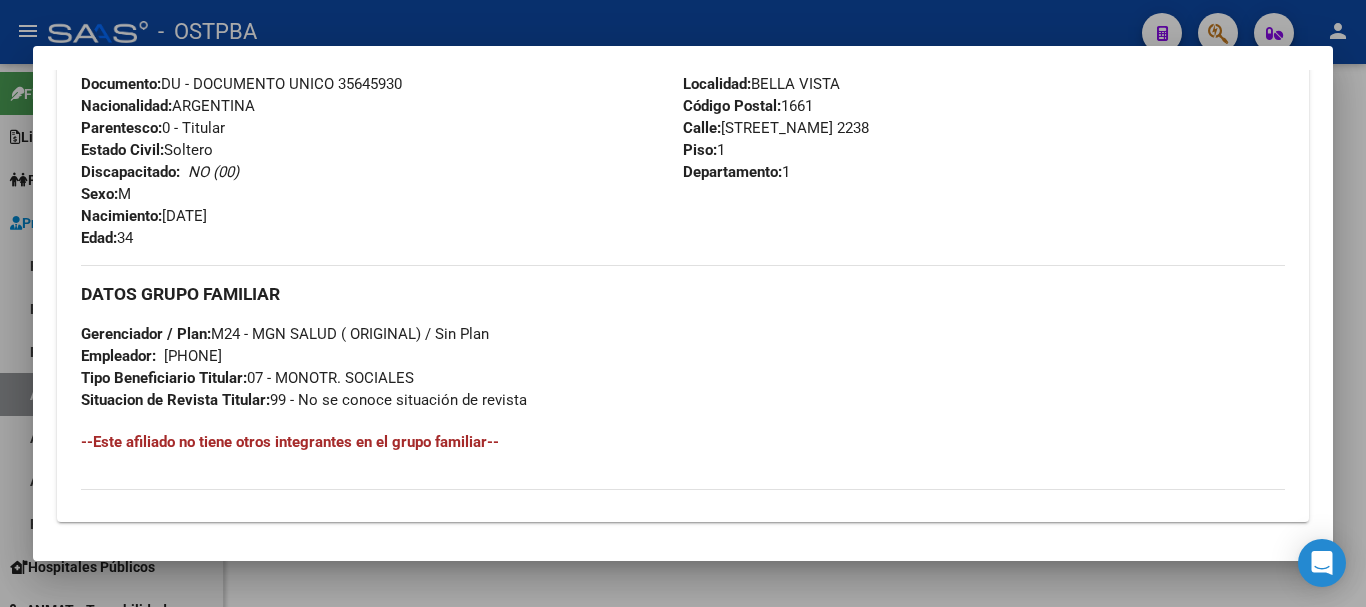 scroll, scrollTop: 1083, scrollLeft: 0, axis: vertical 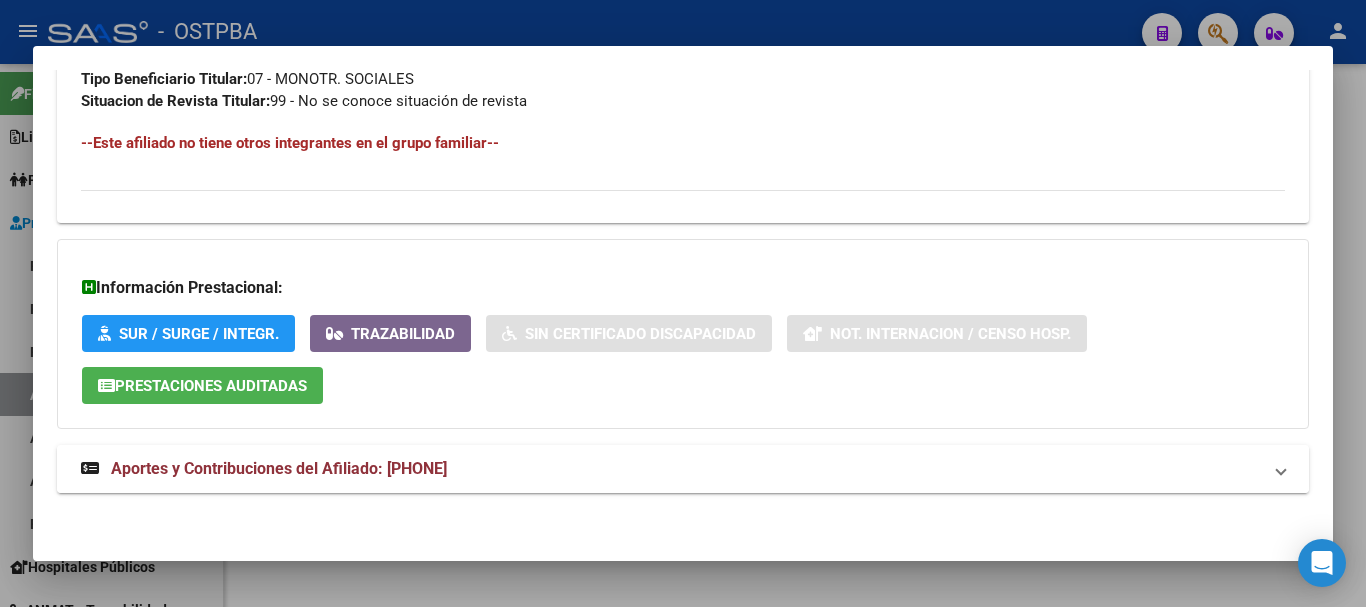 click on "Aportes y Contribuciones del Afiliado: 20356459300" at bounding box center (279, 468) 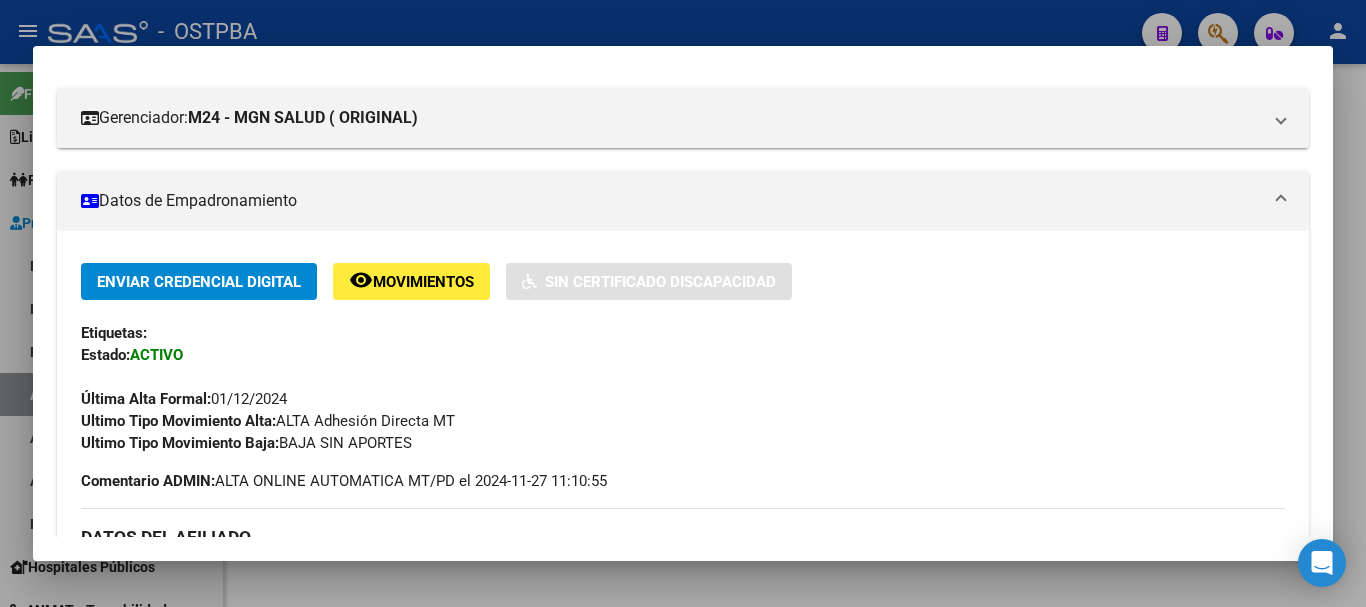 scroll, scrollTop: 101, scrollLeft: 0, axis: vertical 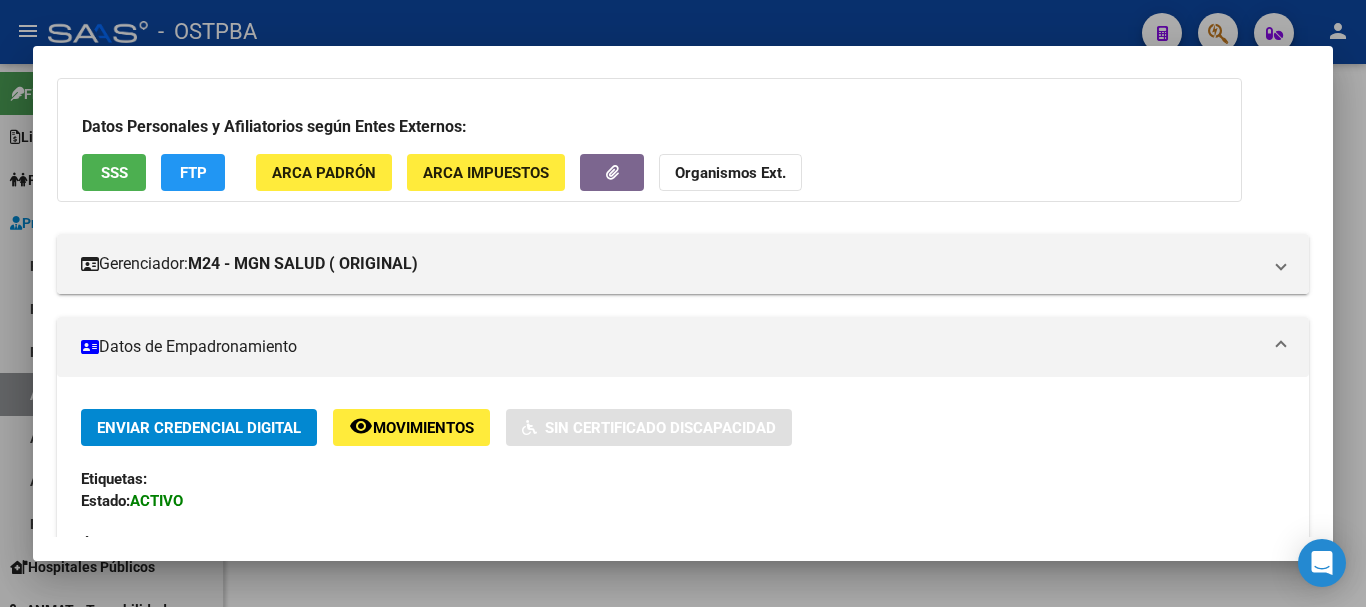 click at bounding box center (683, 303) 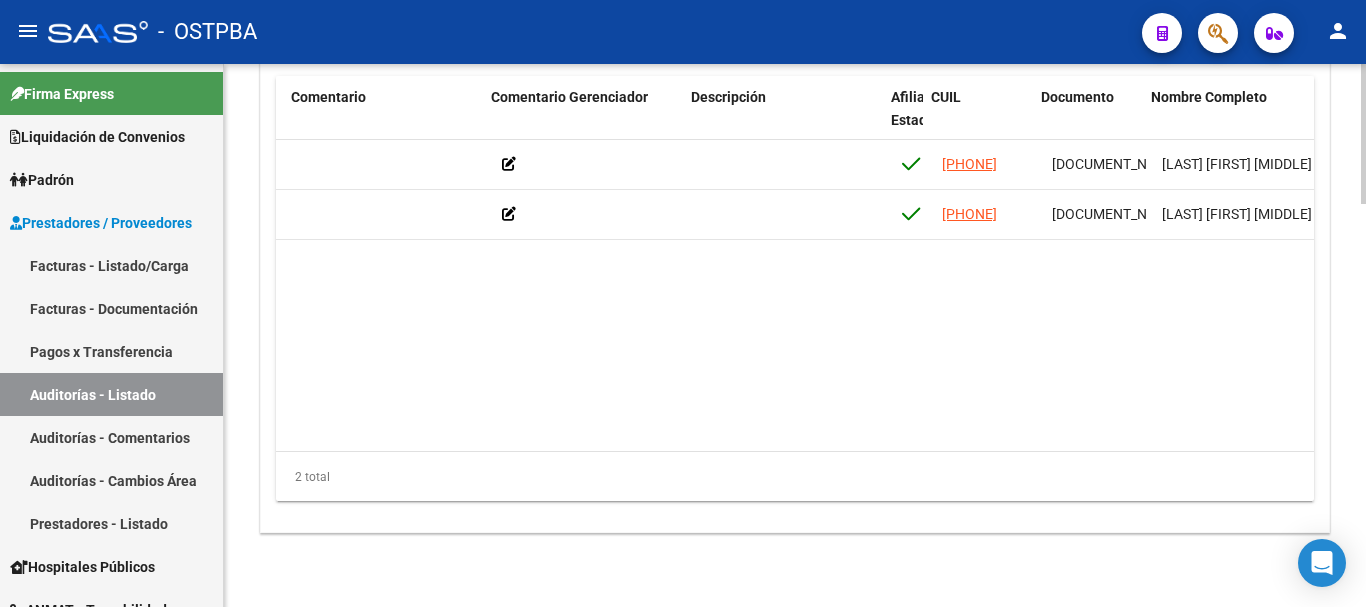 scroll, scrollTop: 0, scrollLeft: 633, axis: horizontal 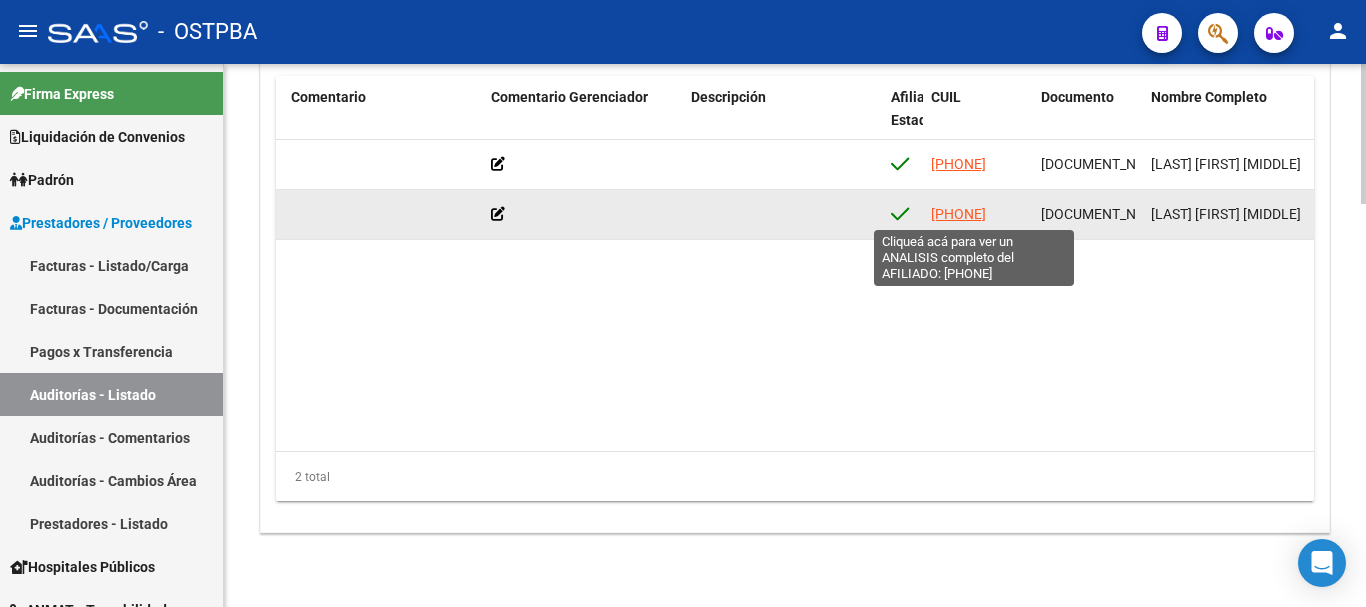 click on "20363230270" 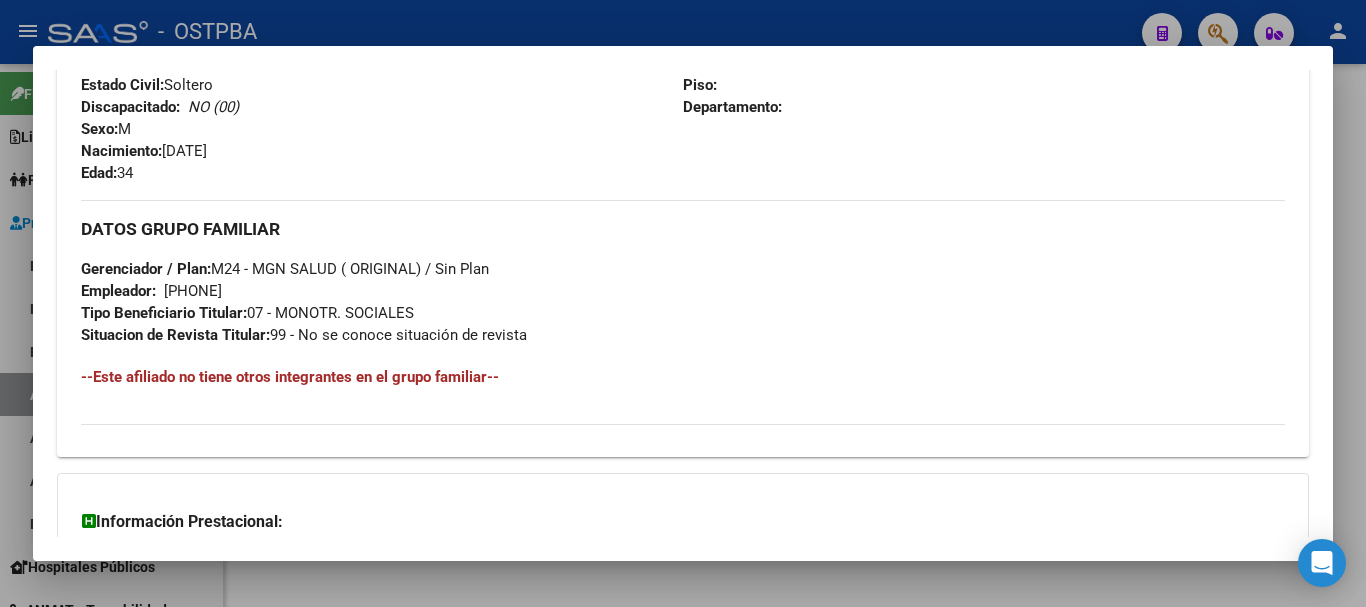 scroll, scrollTop: 855, scrollLeft: 0, axis: vertical 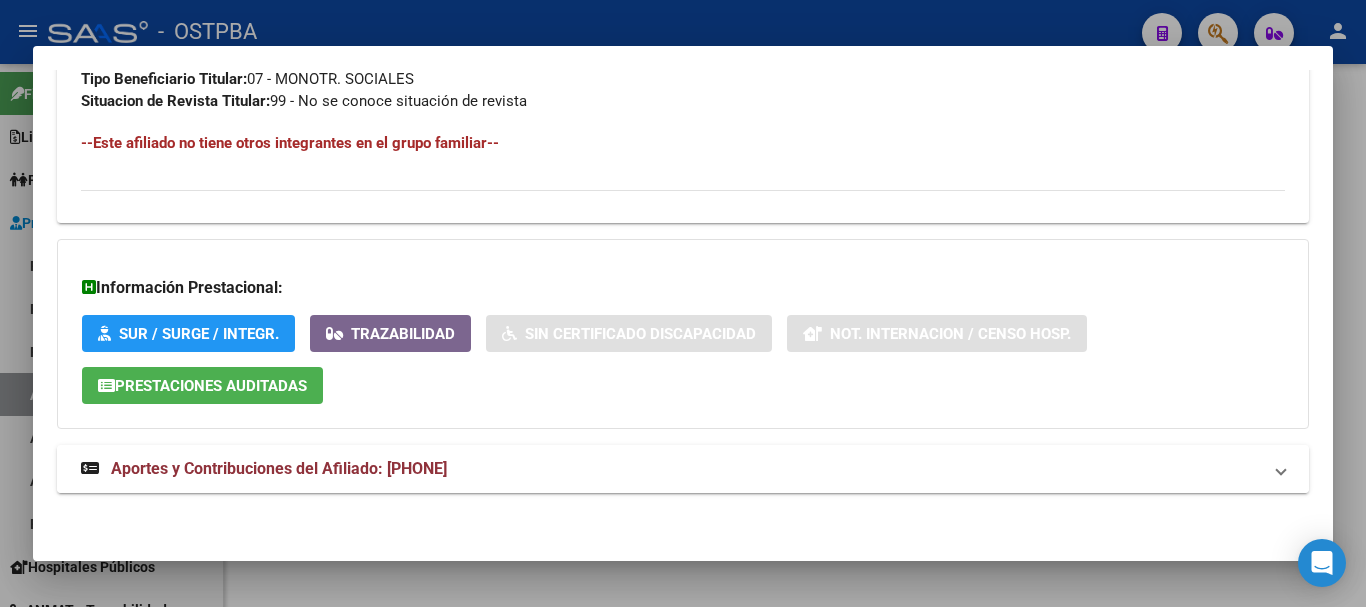 click on "Aportes y Contribuciones del Afiliado: 20363230270" at bounding box center [683, 469] 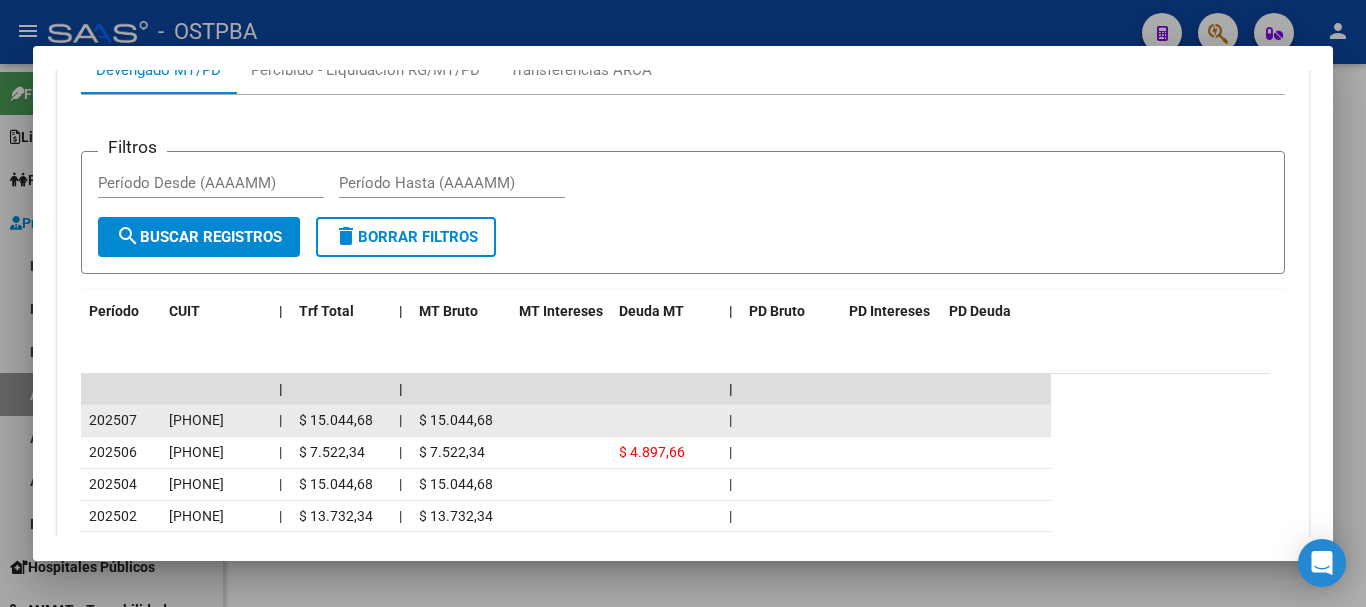 scroll, scrollTop: 1701, scrollLeft: 0, axis: vertical 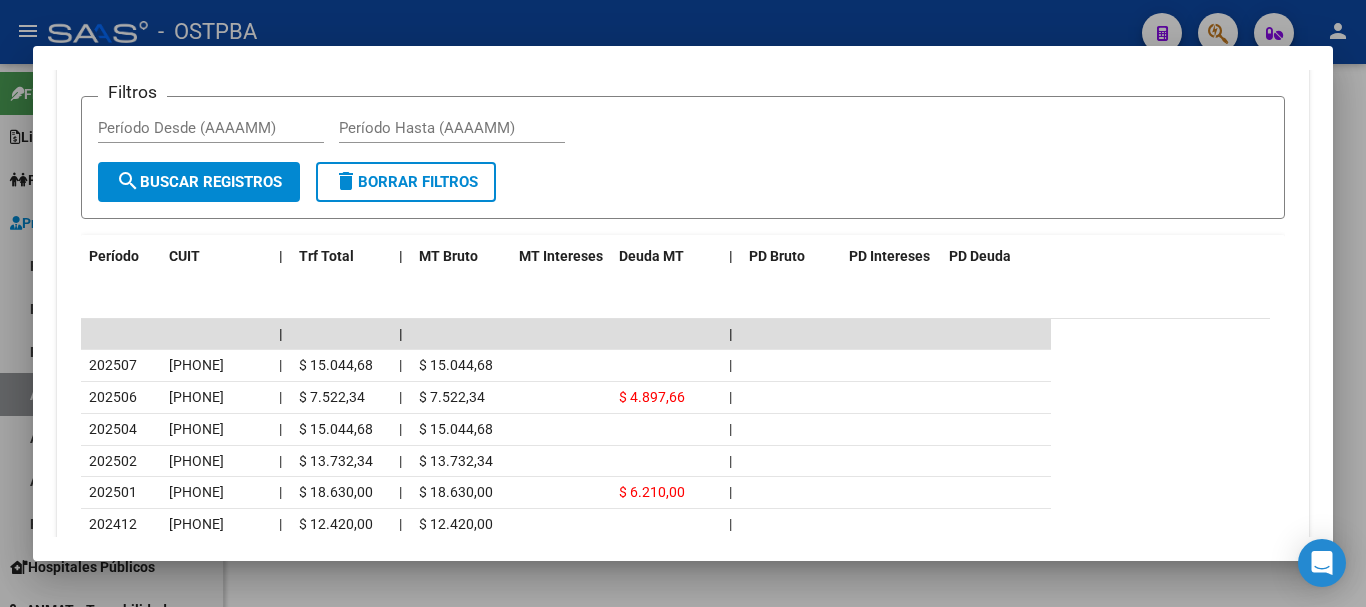 click at bounding box center (683, 303) 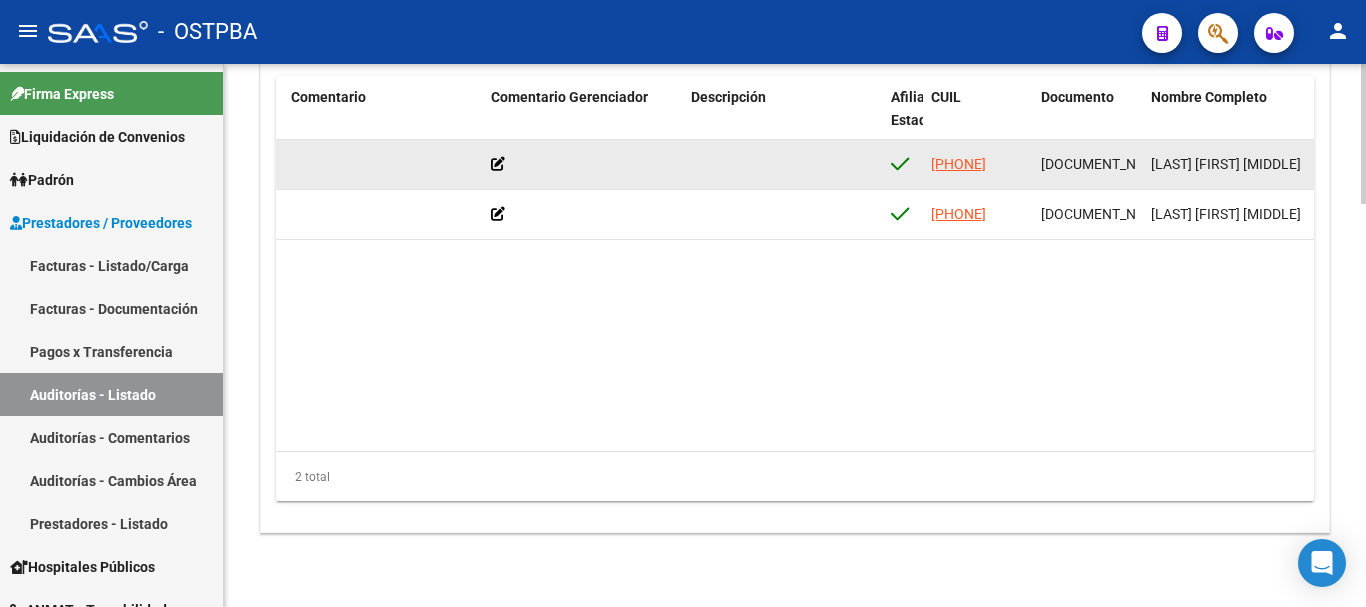 click 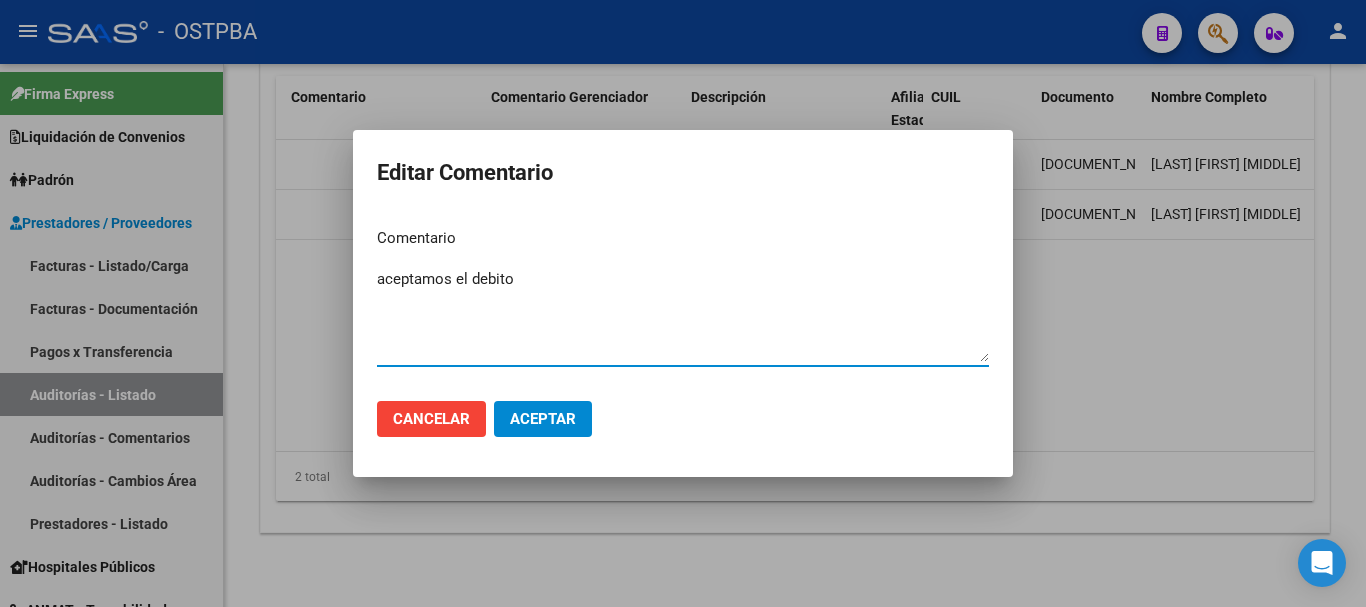 click on "aceptamos el debito" at bounding box center (683, 315) 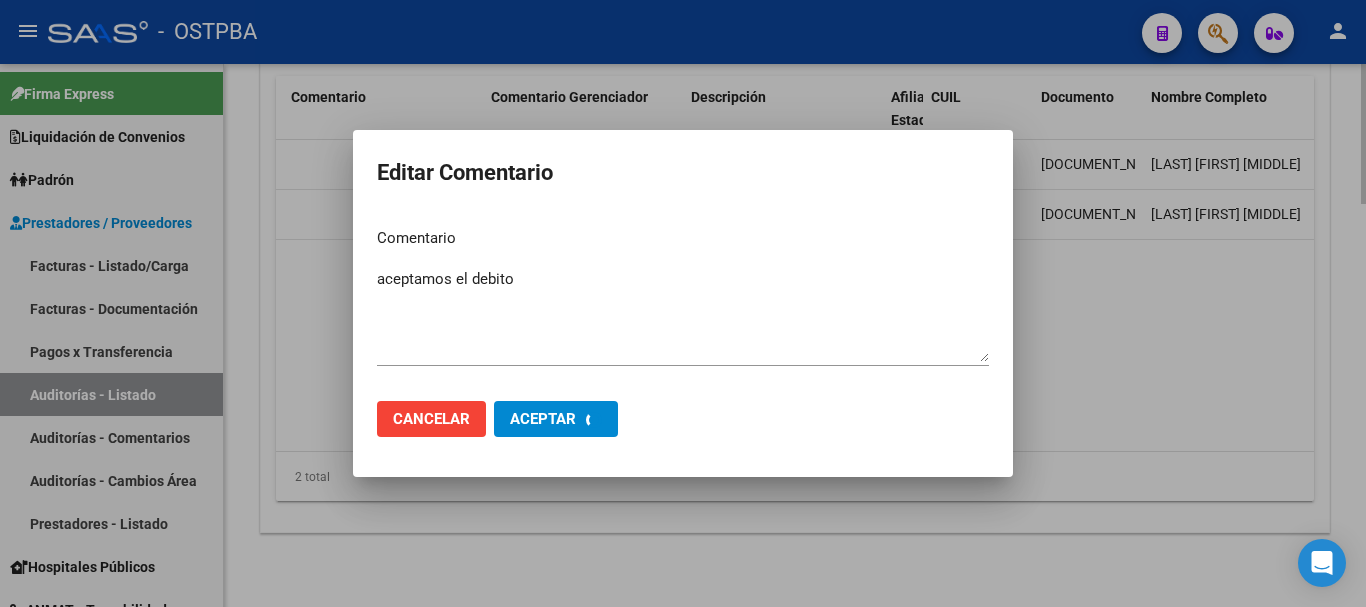 type 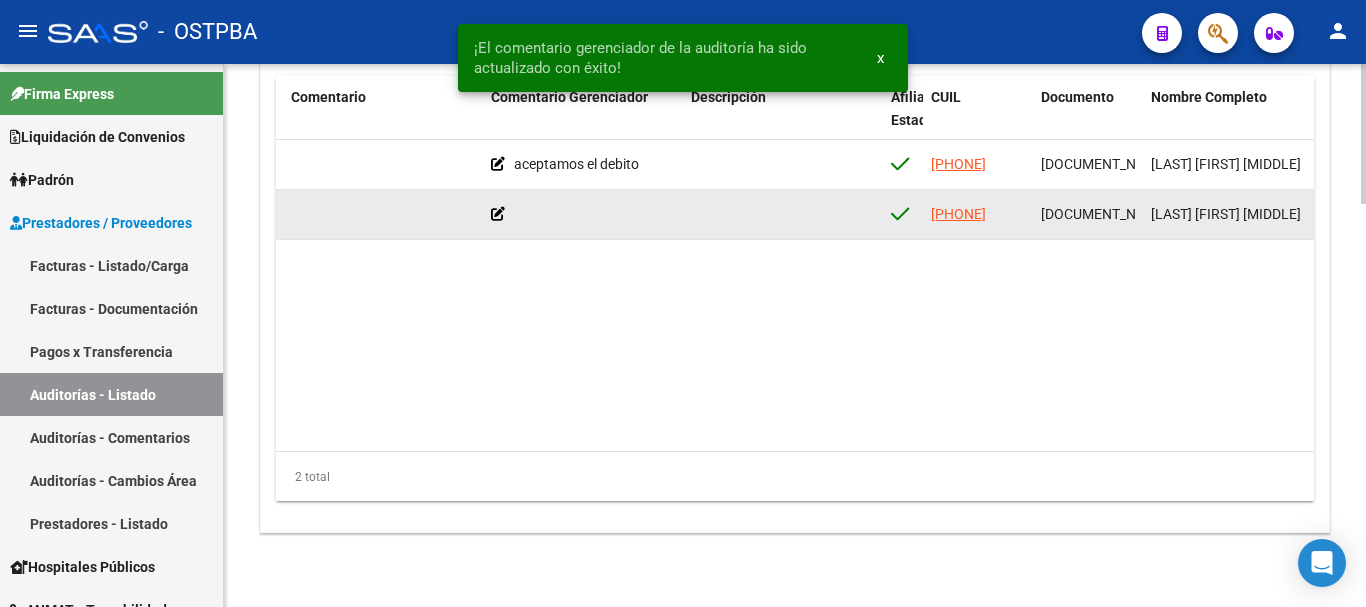 click 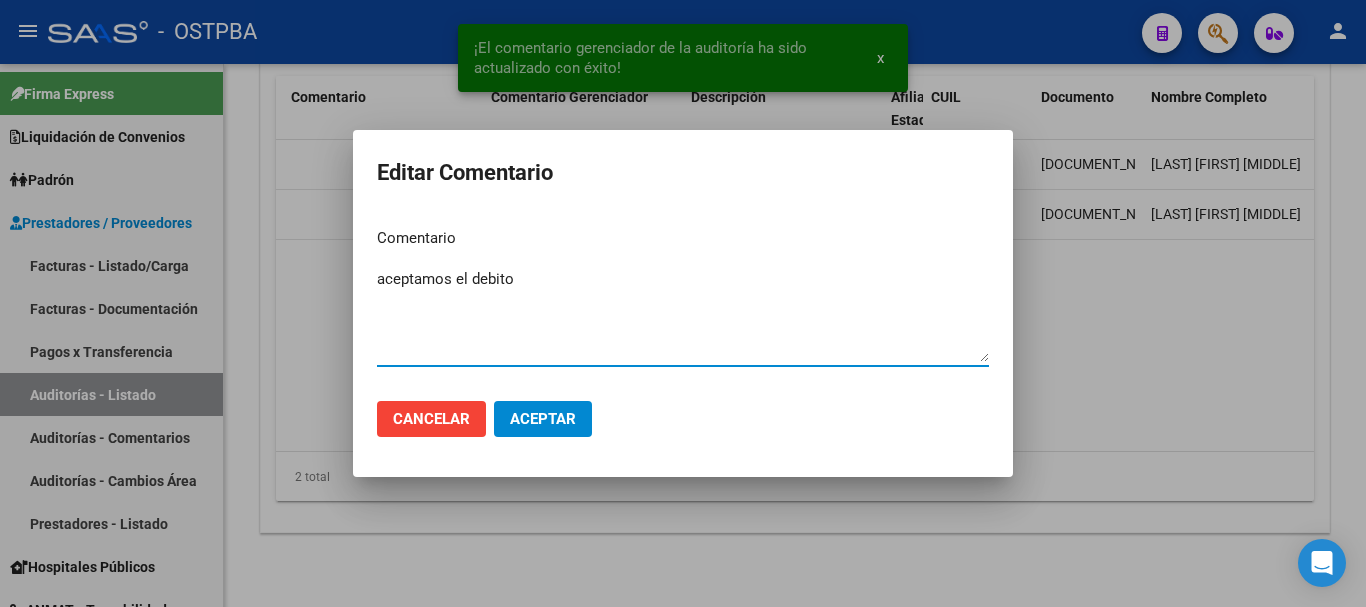 type on "aceptamos el debito" 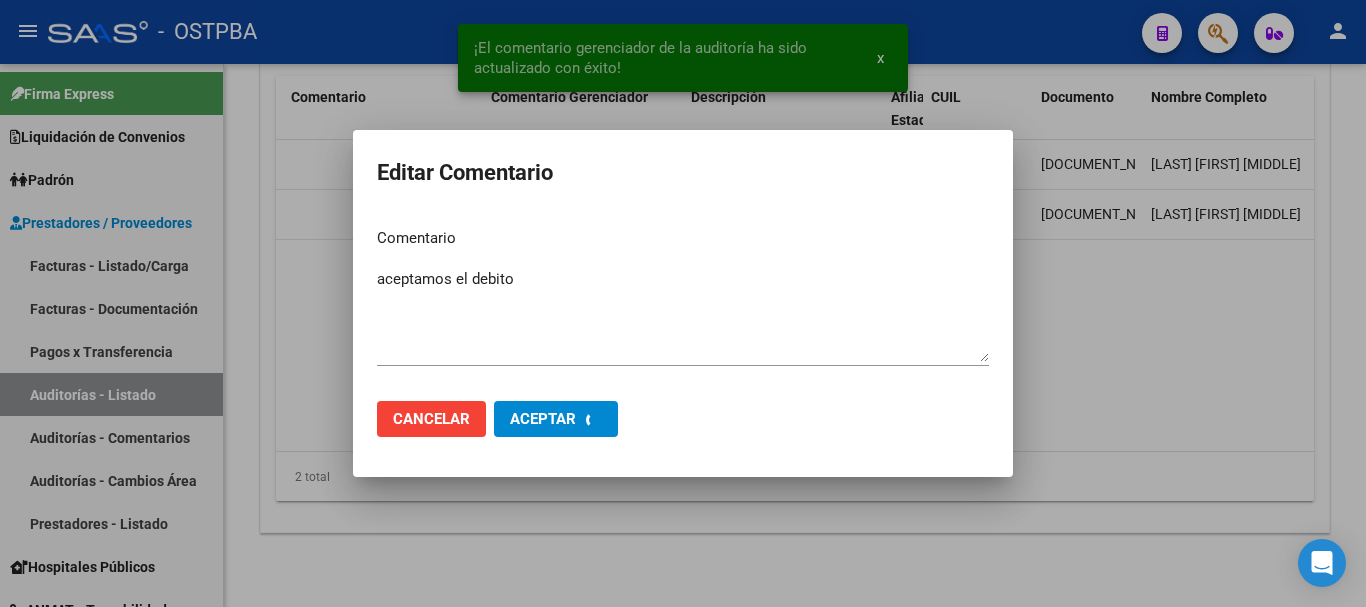 type 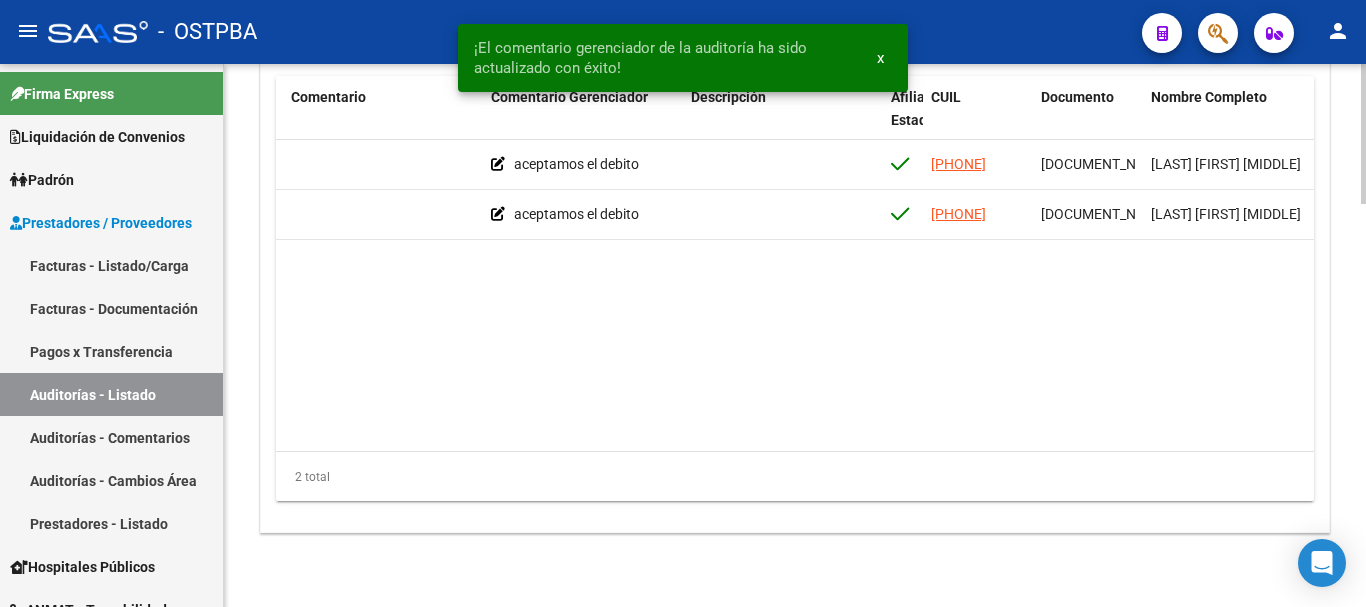 click on "52587  M24 - MGN SALUD ( ORIGINAL) $ 6.000,40 $ 6.000,40 $ 0,00          aceptamos el debito  20356459300  35645930   CANTERO DANIEL ABRAHAM   02/04/2025   Ambulatorio  Gabriela Antognoli   05/08/2025   Hospitales de Autogestión  52586  M24 - MGN SALUD ( ORIGINAL) $ 40.280,00 $ 40.280,00 $ 0,00          aceptamos el debito  20363230270  36323027   MUÑOZ NORBERTO EDUARDO   12/03/2025   Ambulatorio  Gabriela Antognoli   05/08/2025   Hospitales de Autogestión" 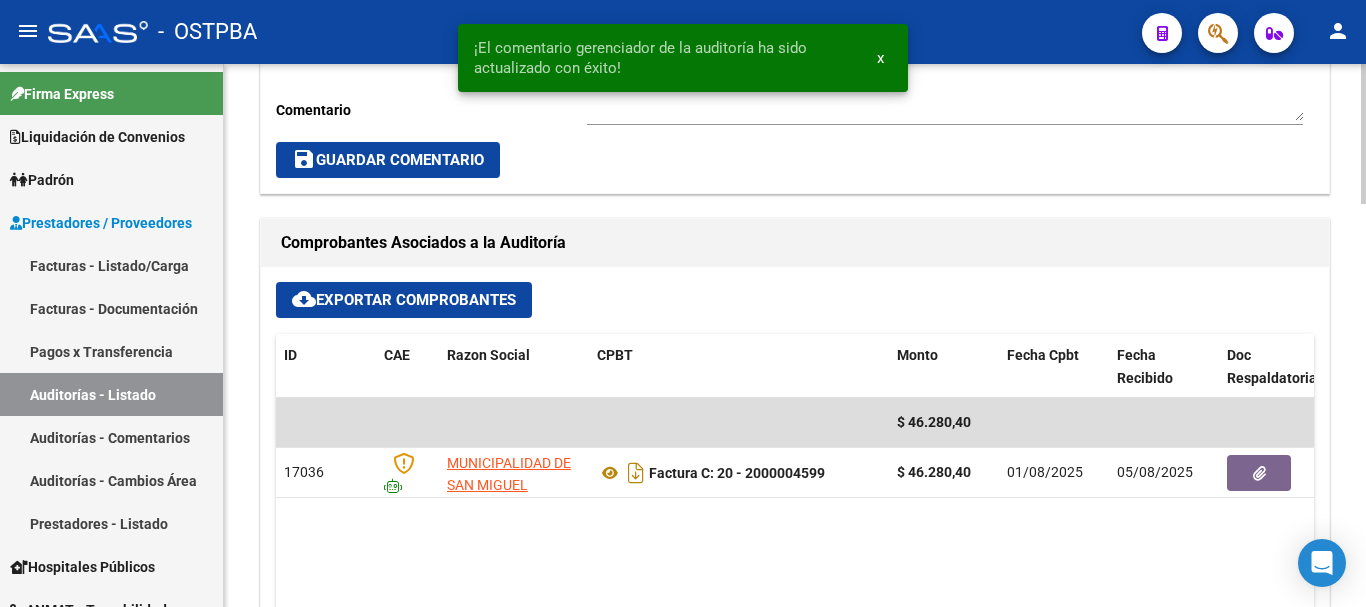 scroll, scrollTop: 700, scrollLeft: 0, axis: vertical 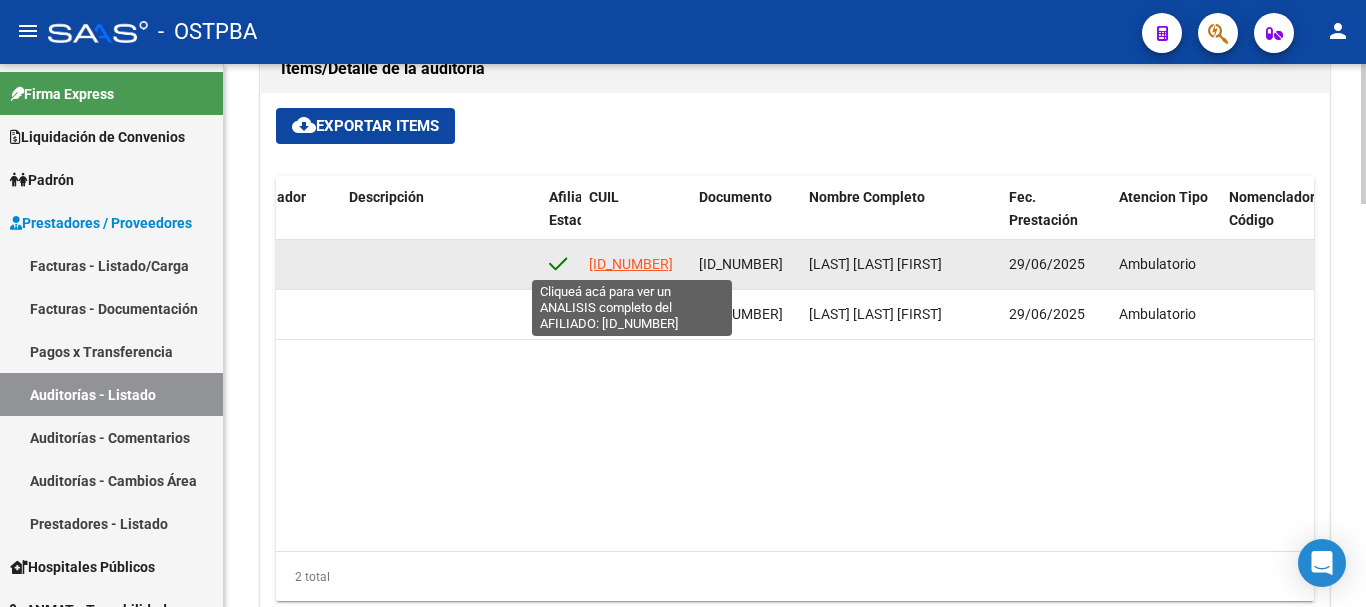 click on "20357997292" 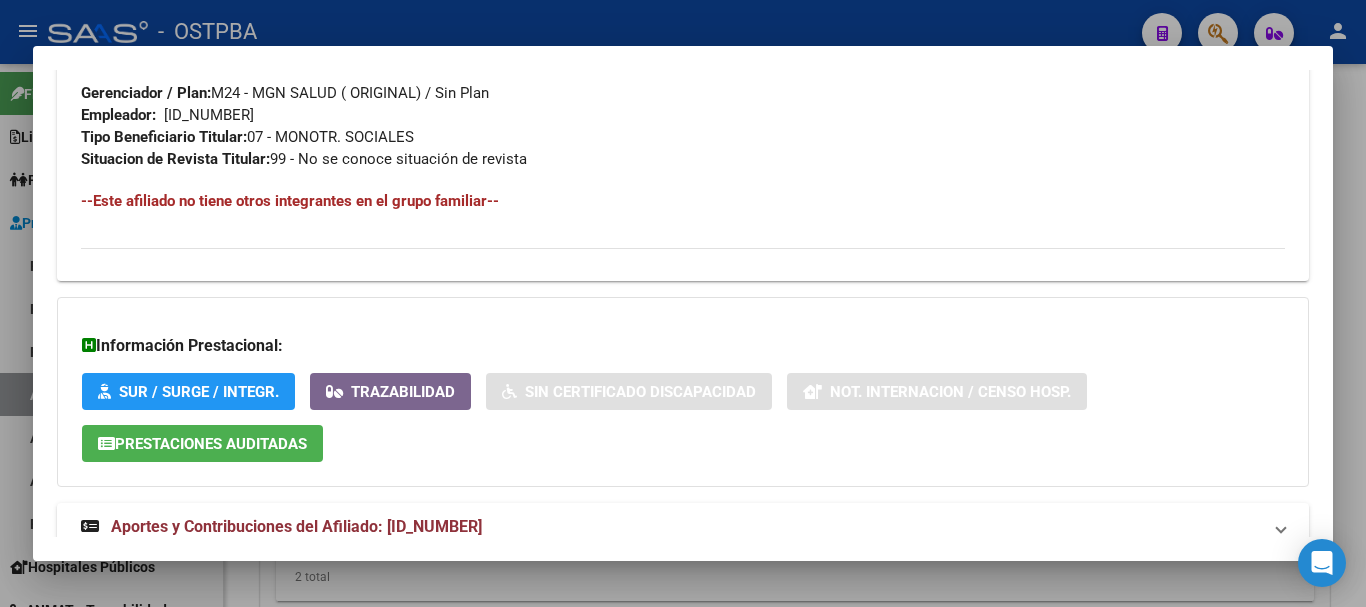scroll, scrollTop: 1067, scrollLeft: 0, axis: vertical 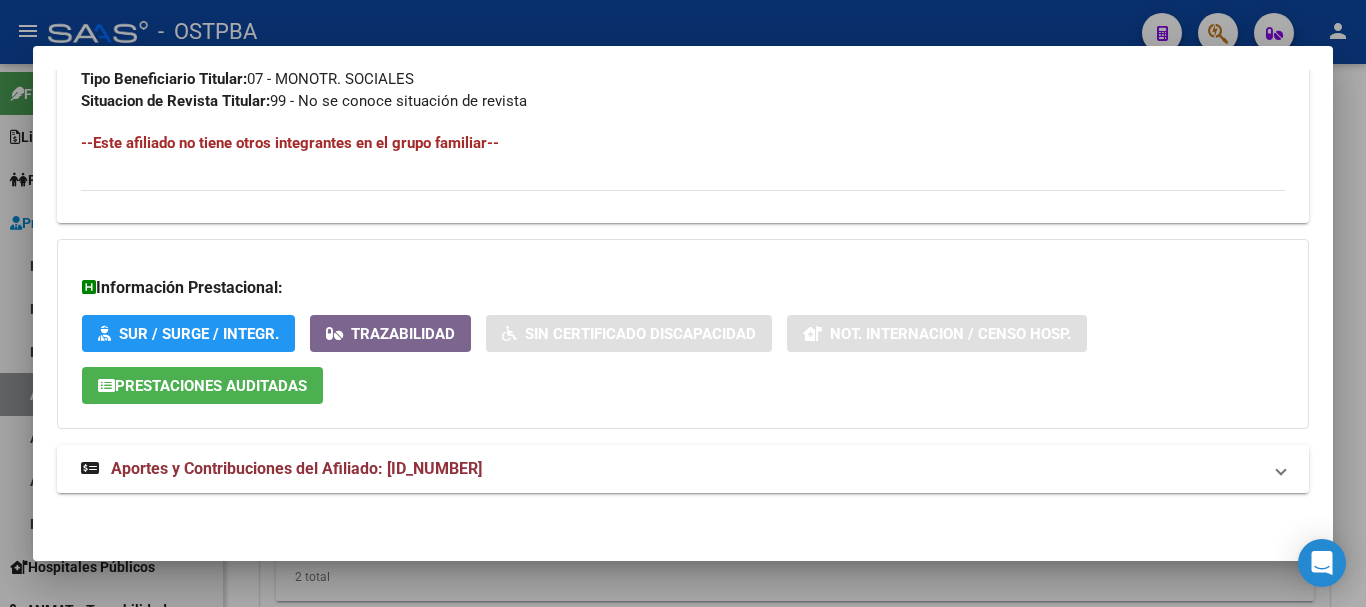 click on "Aportes y Contribuciones del Afiliado: 20357997292" at bounding box center [281, 469] 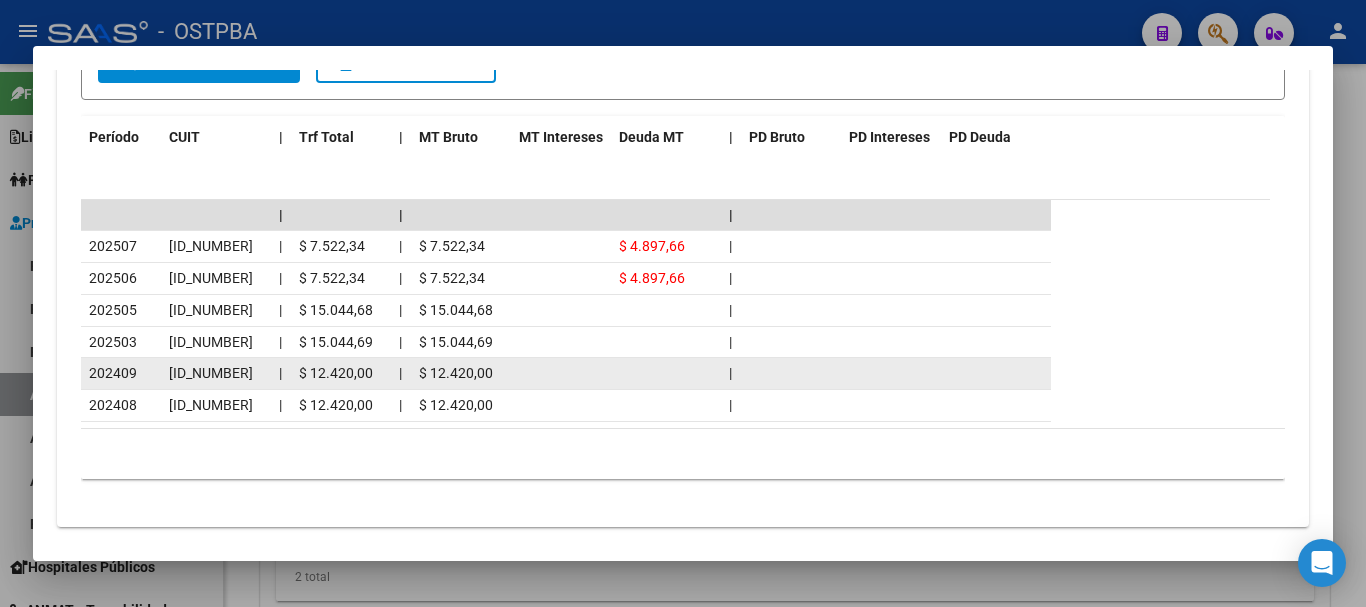 scroll, scrollTop: 1854, scrollLeft: 0, axis: vertical 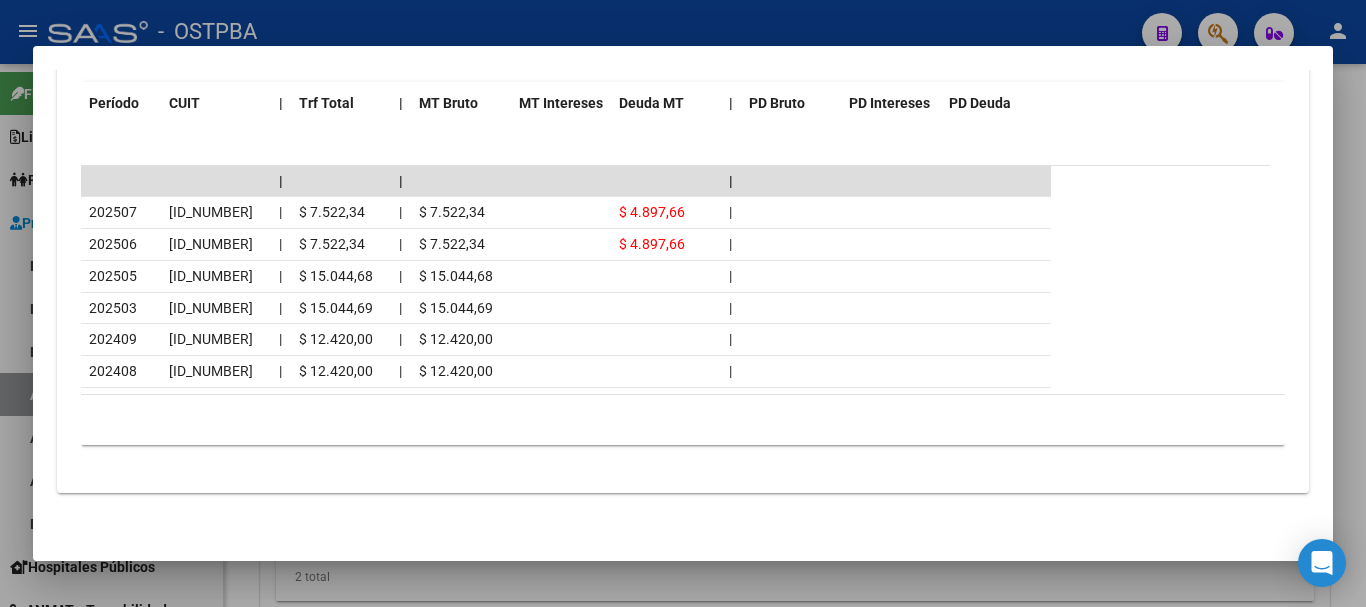 click at bounding box center (683, 303) 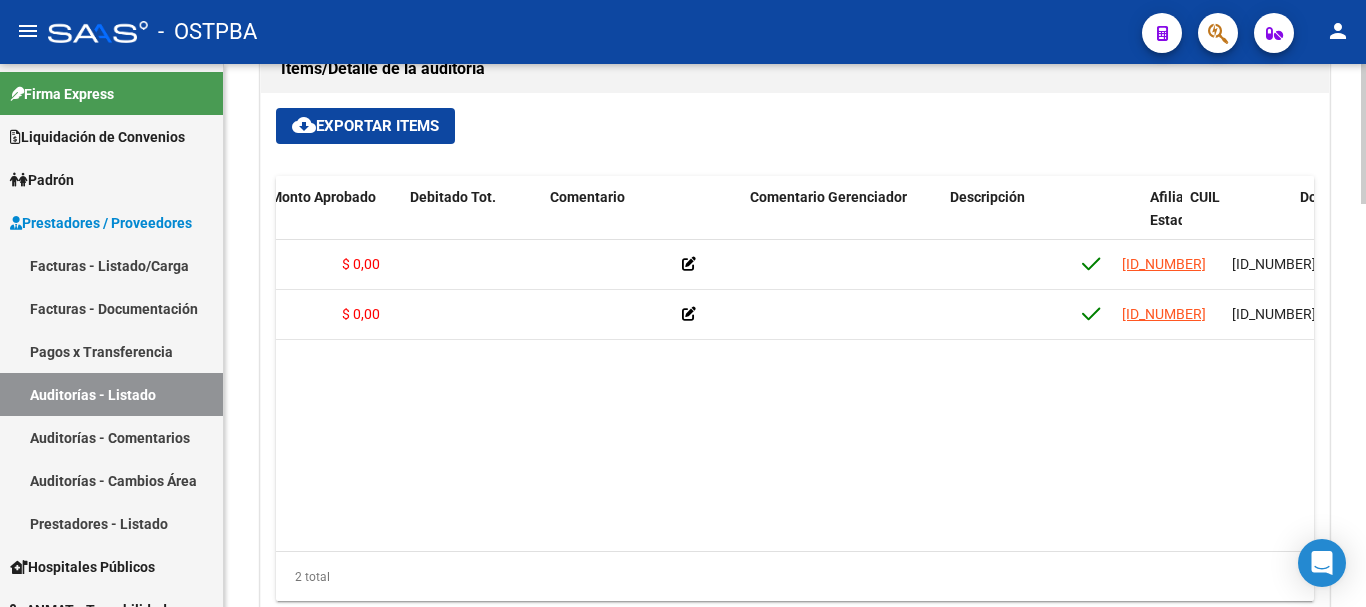 scroll, scrollTop: 0, scrollLeft: 369, axis: horizontal 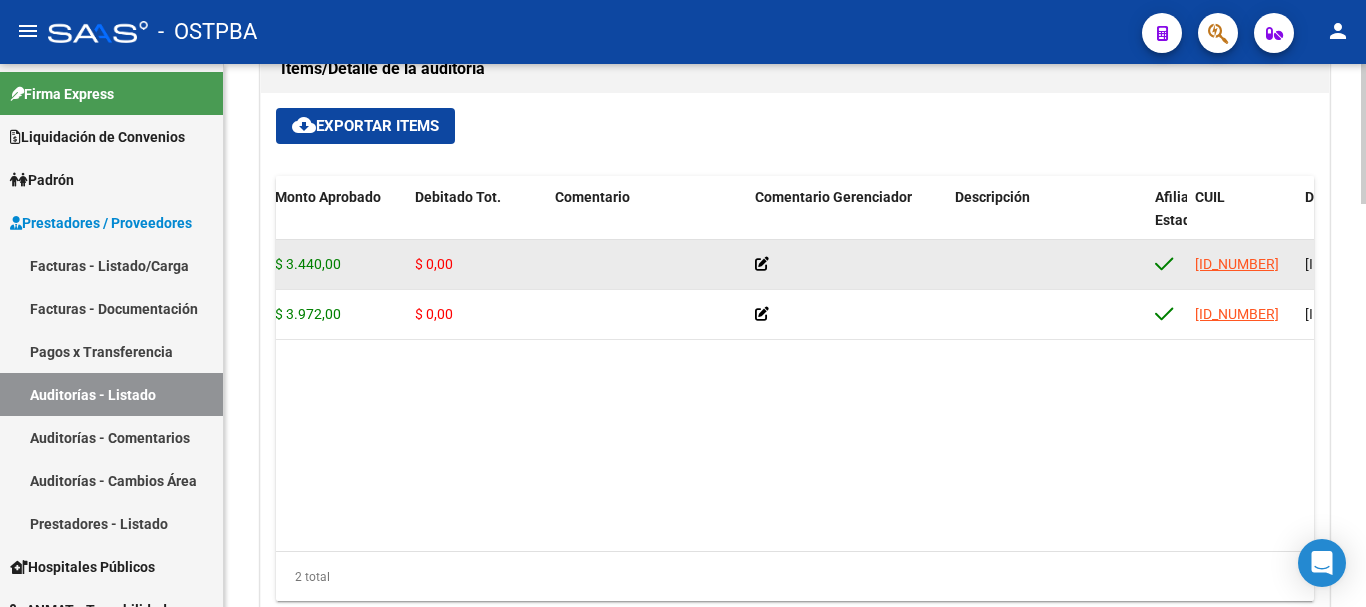 click 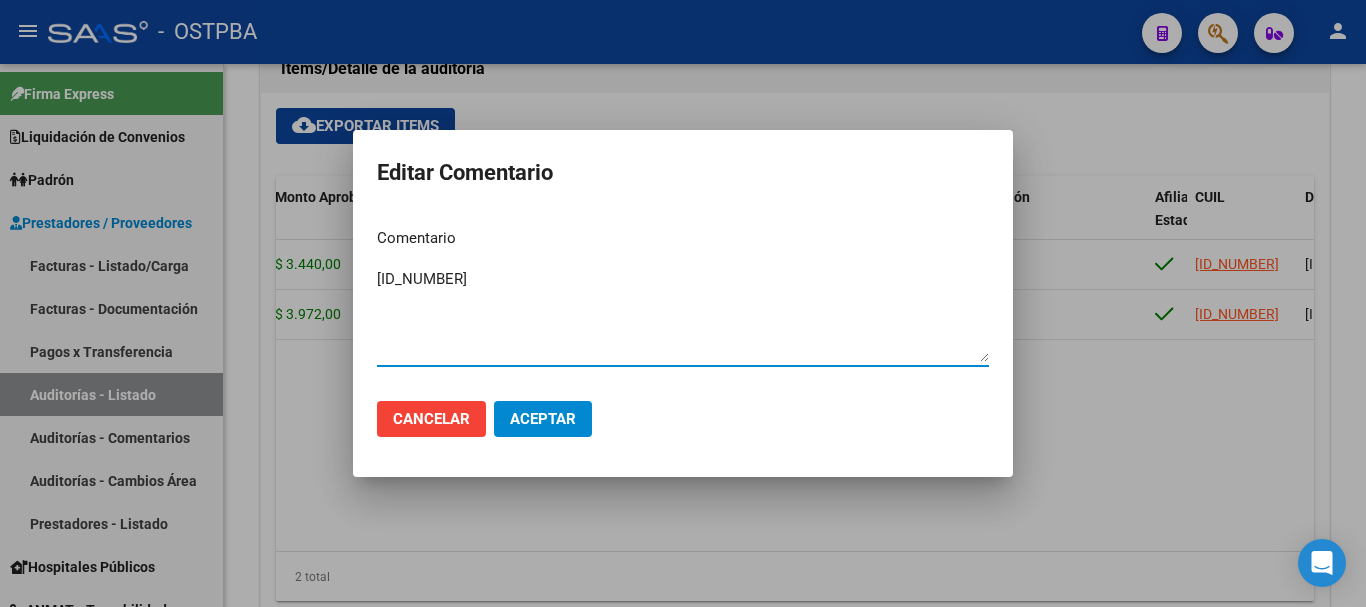 drag, startPoint x: 567, startPoint y: 296, endPoint x: 288, endPoint y: 282, distance: 279.35104 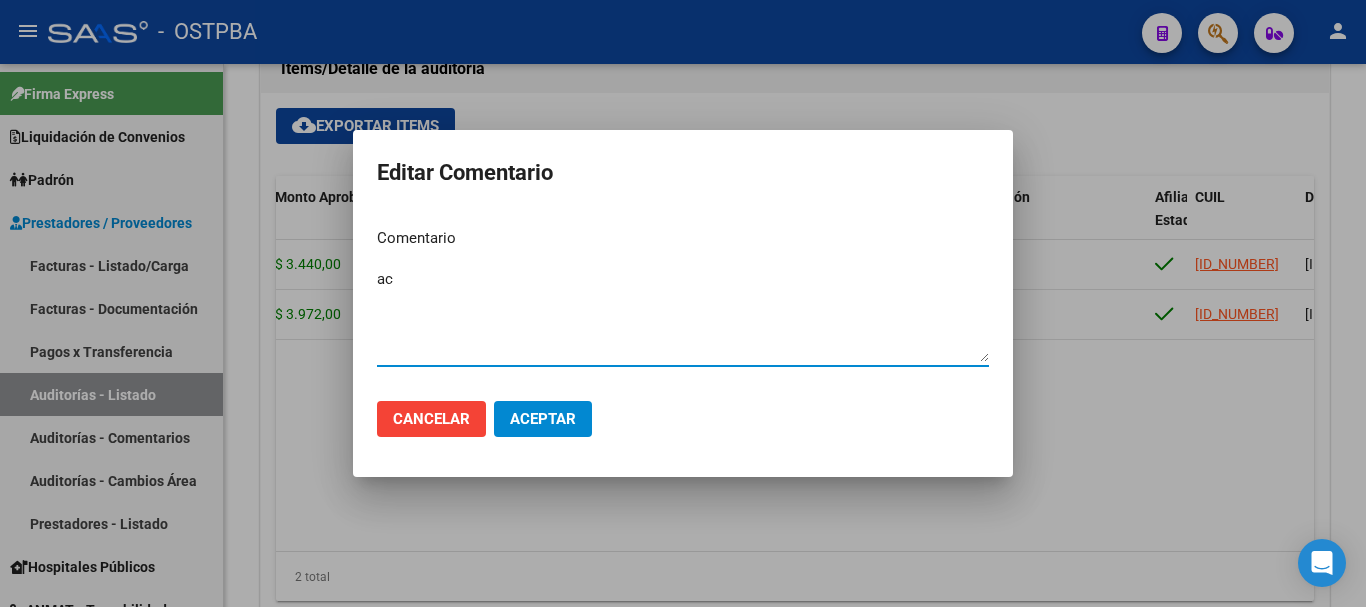 type on "a" 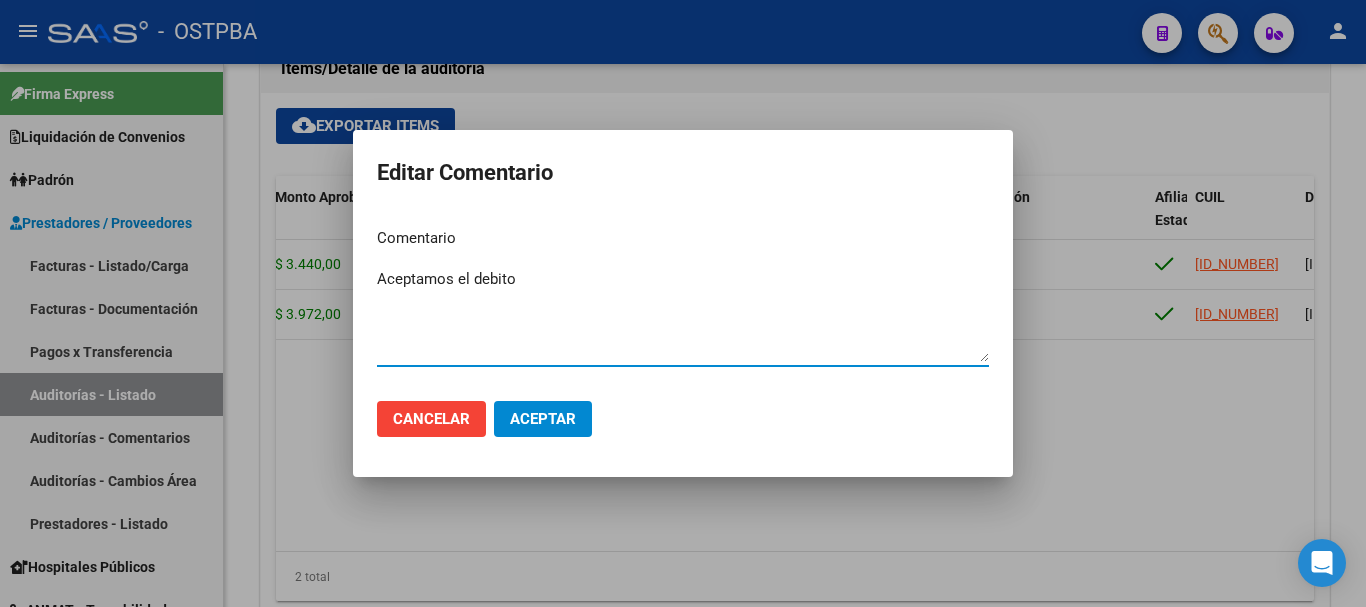 click on "Aceptamos el debito" at bounding box center (683, 315) 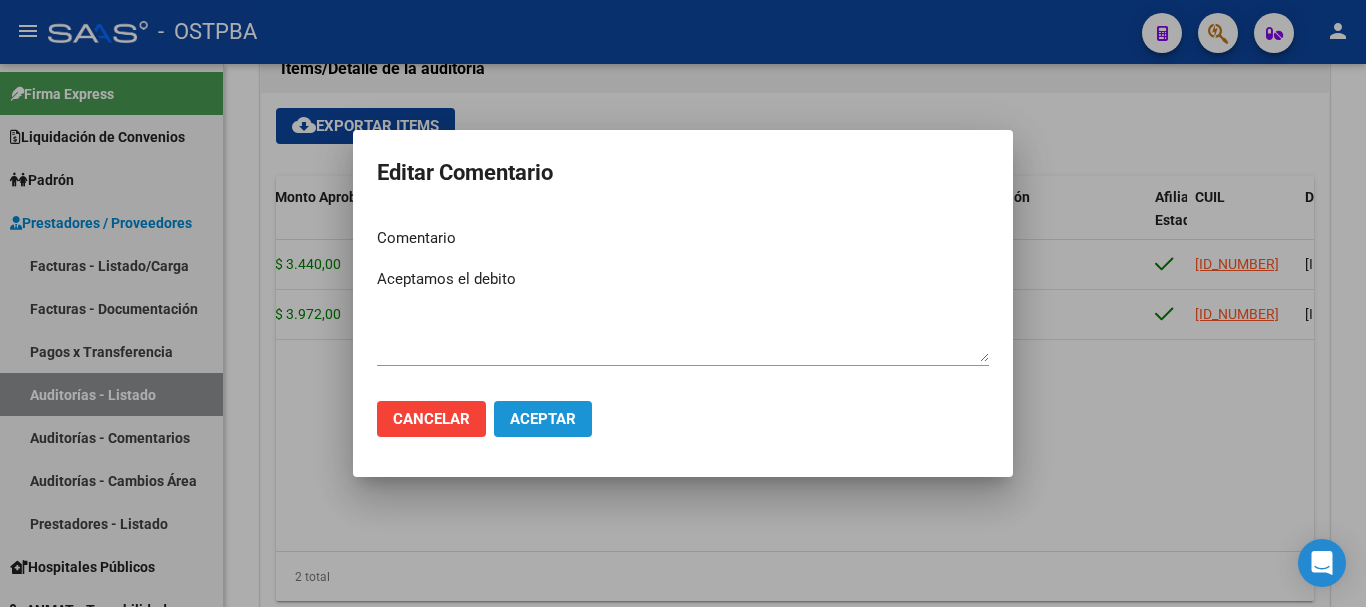 click on "Aceptar" 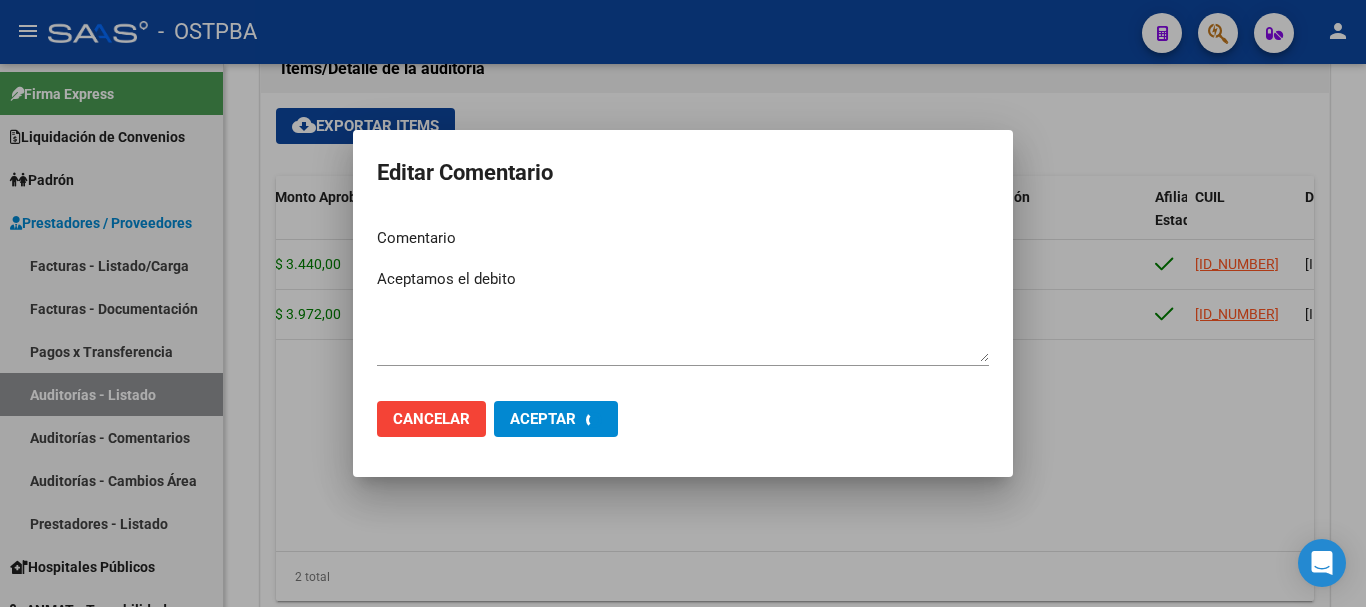 type 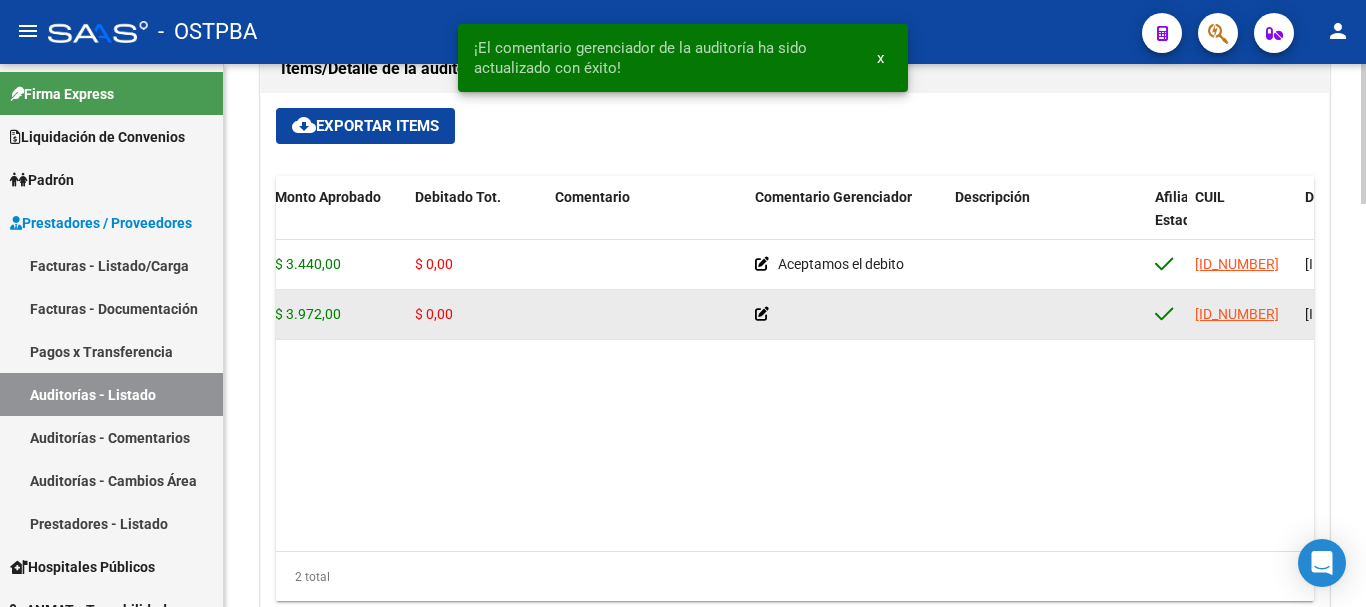 click 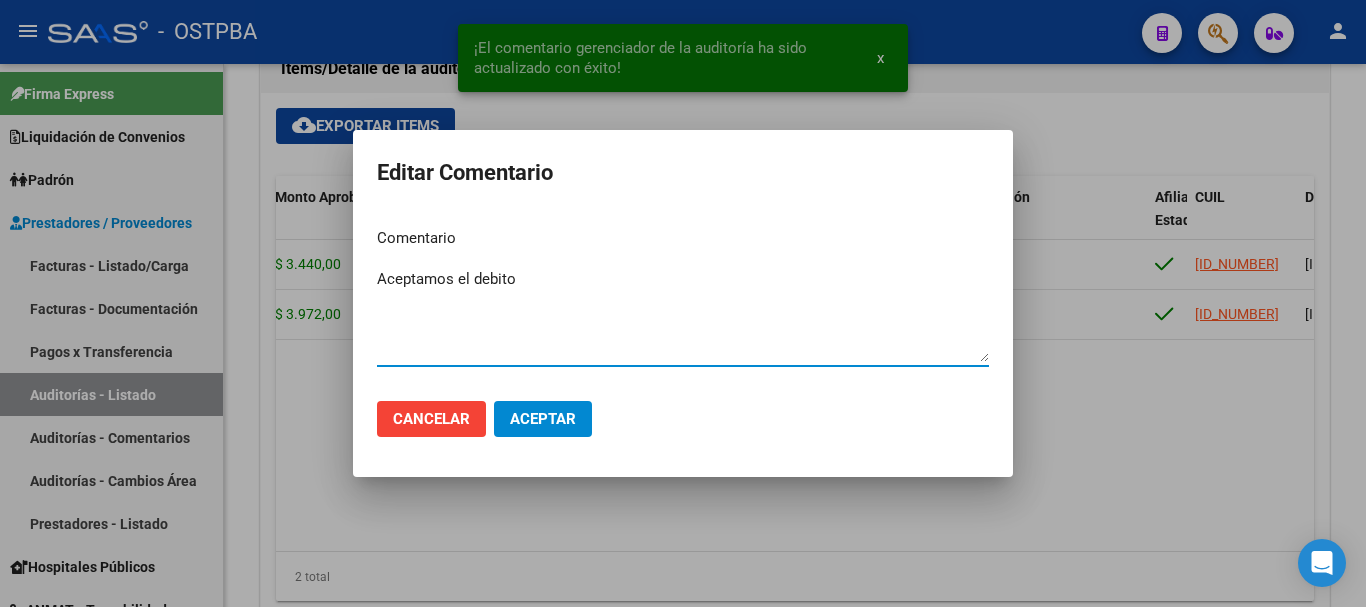type on "Aceptamos el debito" 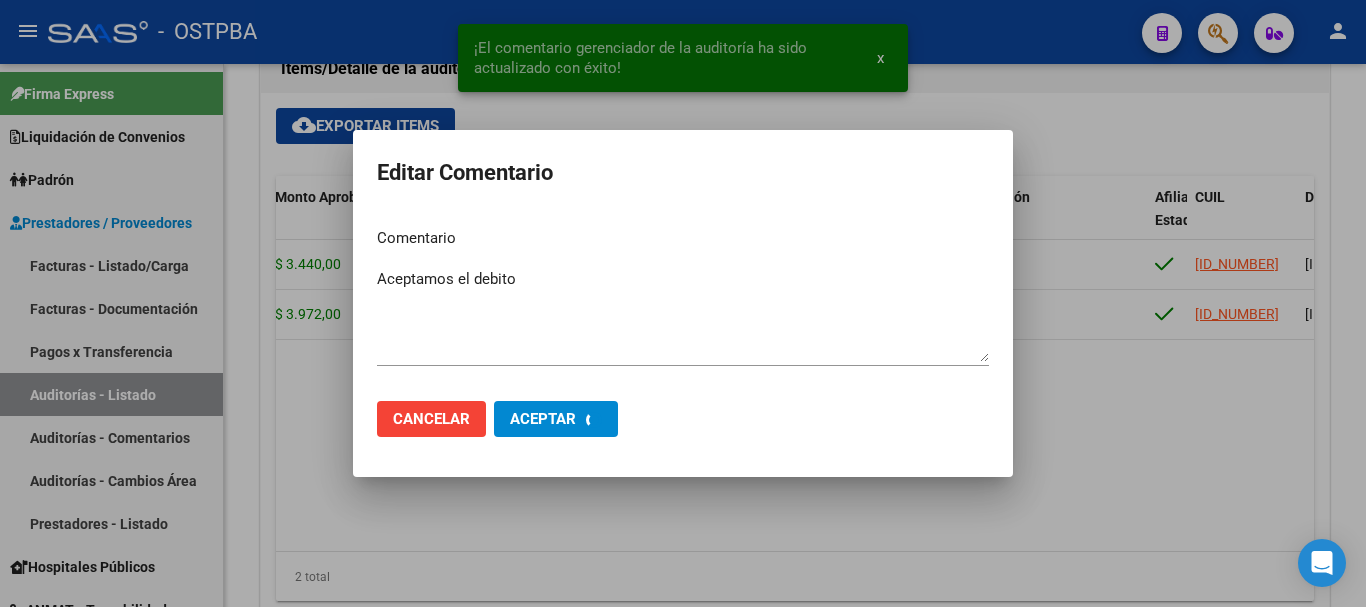 type 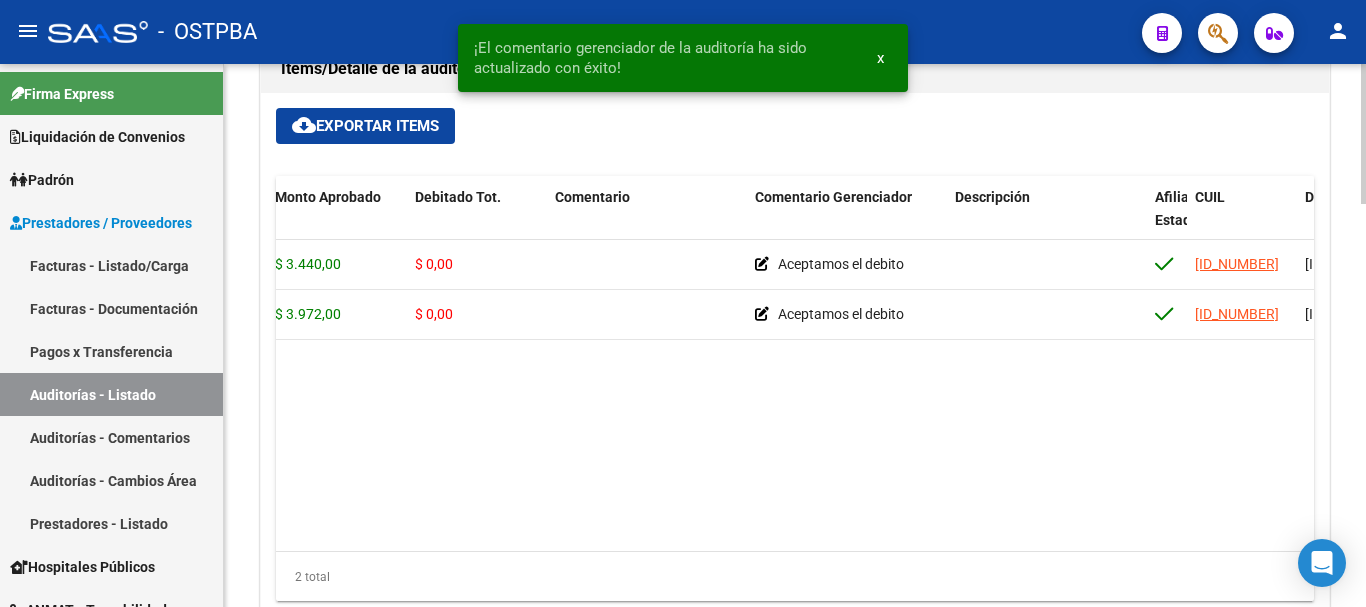 drag, startPoint x: 857, startPoint y: 407, endPoint x: 383, endPoint y: 301, distance: 485.70773 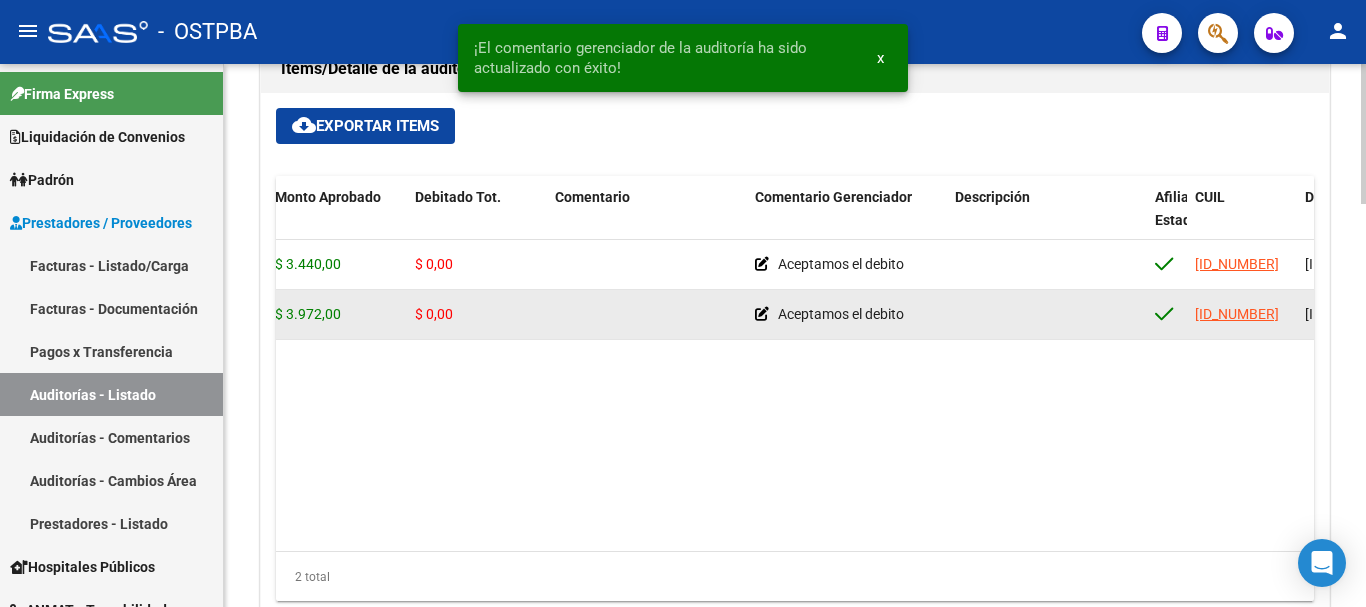 click on "52640  M24 - MGN SALUD ( ORIGINAL) $ 3.440,00 $ 3.440,00 $ 0,00          Aceptamos el debito  20357997292  35799729   CORNEJO LIGAMBE ANGEL JONATHAN   29/06/2025   Ambulatorio  Gabriela Antognoli   06/08/2025   Hospitales de Autogestión  52639  M24 - MGN SALUD ( ORIGINAL) $ 3.972,00 $ 3.972,00 $ 0,00          Aceptamos el debito  20357997292  35799729   CORNEJO LIGAMBE ANGEL JONATHAN   29/06/2025   Ambulatorio  Gabriela Antognoli   06/08/2025   Hospitales de Autogestión" 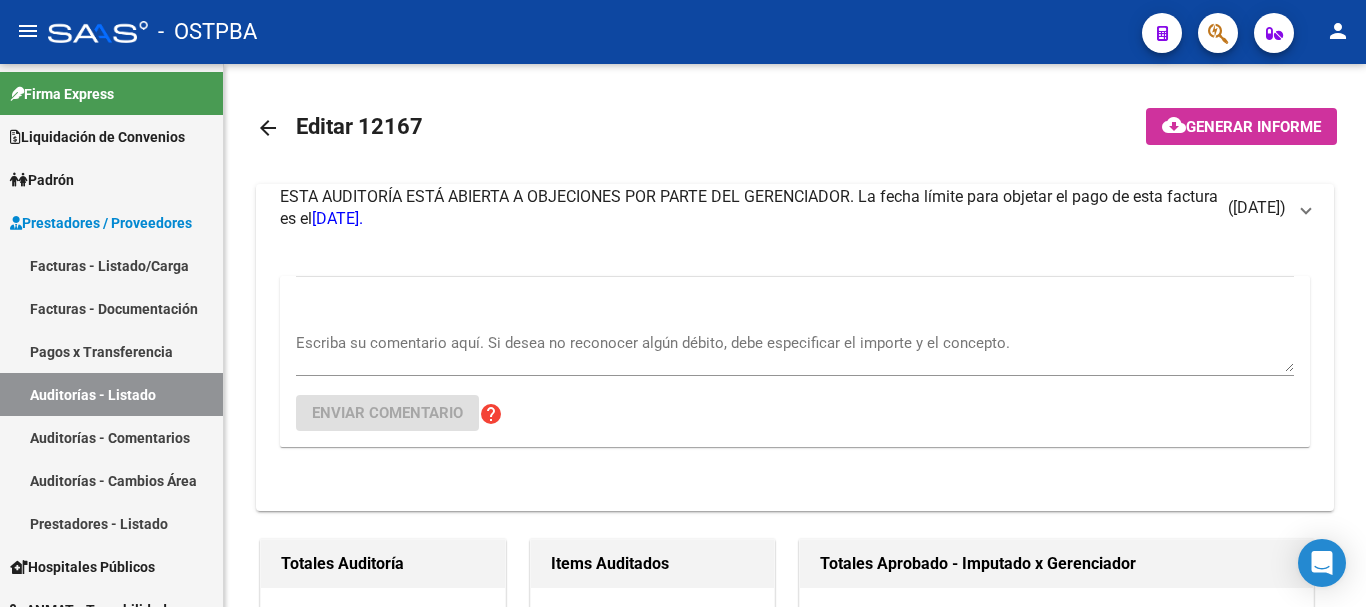 scroll, scrollTop: 0, scrollLeft: 0, axis: both 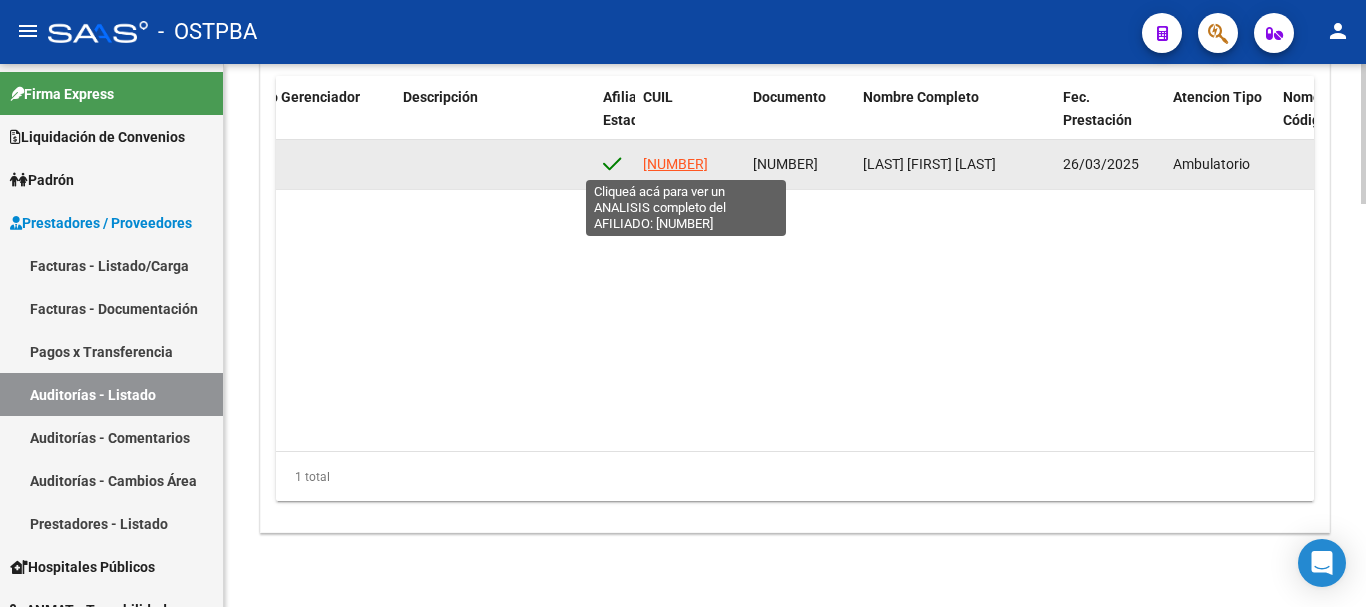 click on "[NUMBER]" 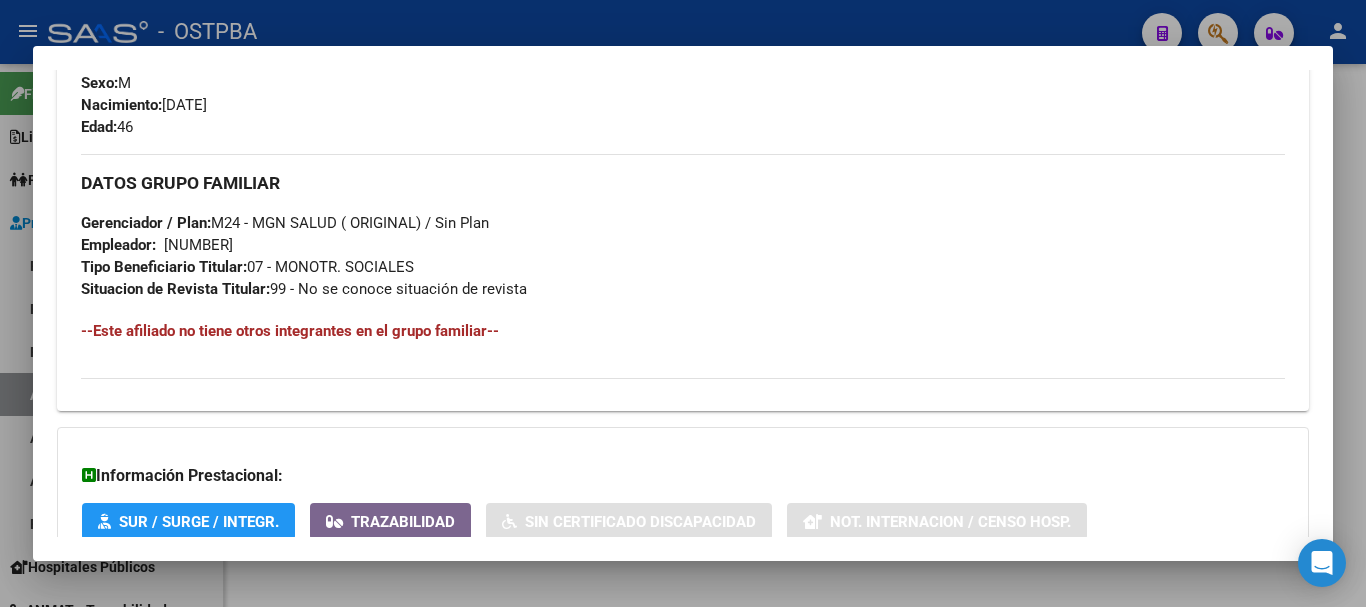 scroll, scrollTop: 1056, scrollLeft: 0, axis: vertical 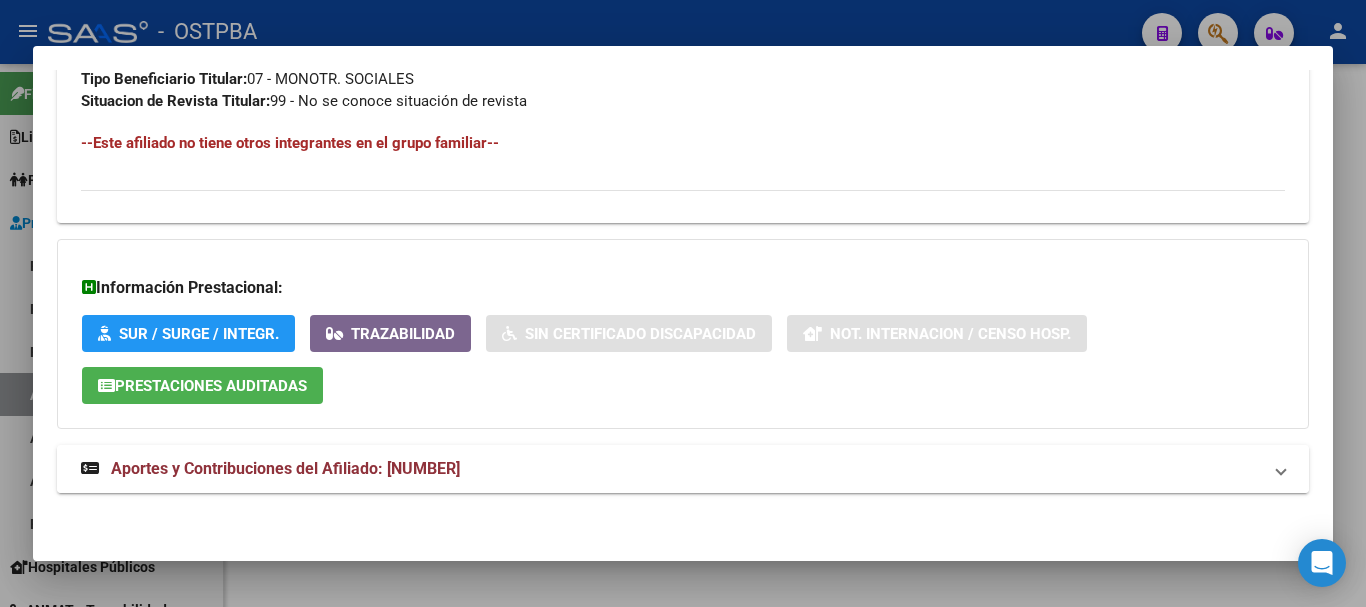 drag, startPoint x: 391, startPoint y: 475, endPoint x: 401, endPoint y: 465, distance: 14.142136 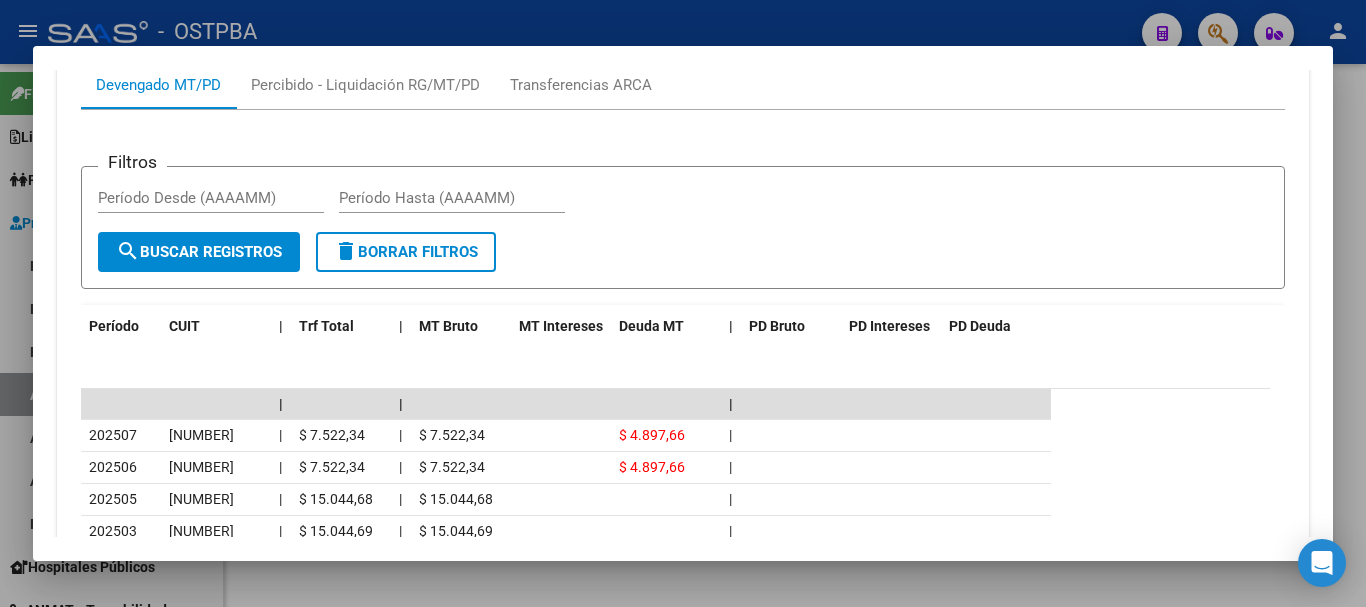 scroll, scrollTop: 1731, scrollLeft: 0, axis: vertical 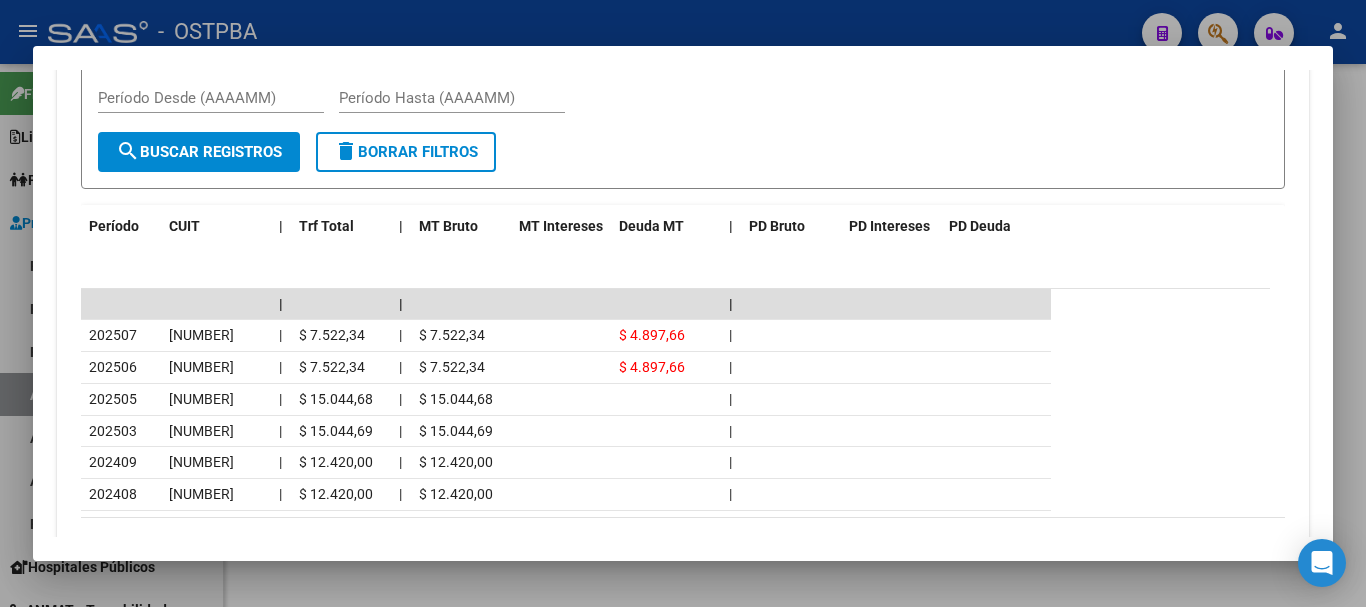 click at bounding box center (683, 303) 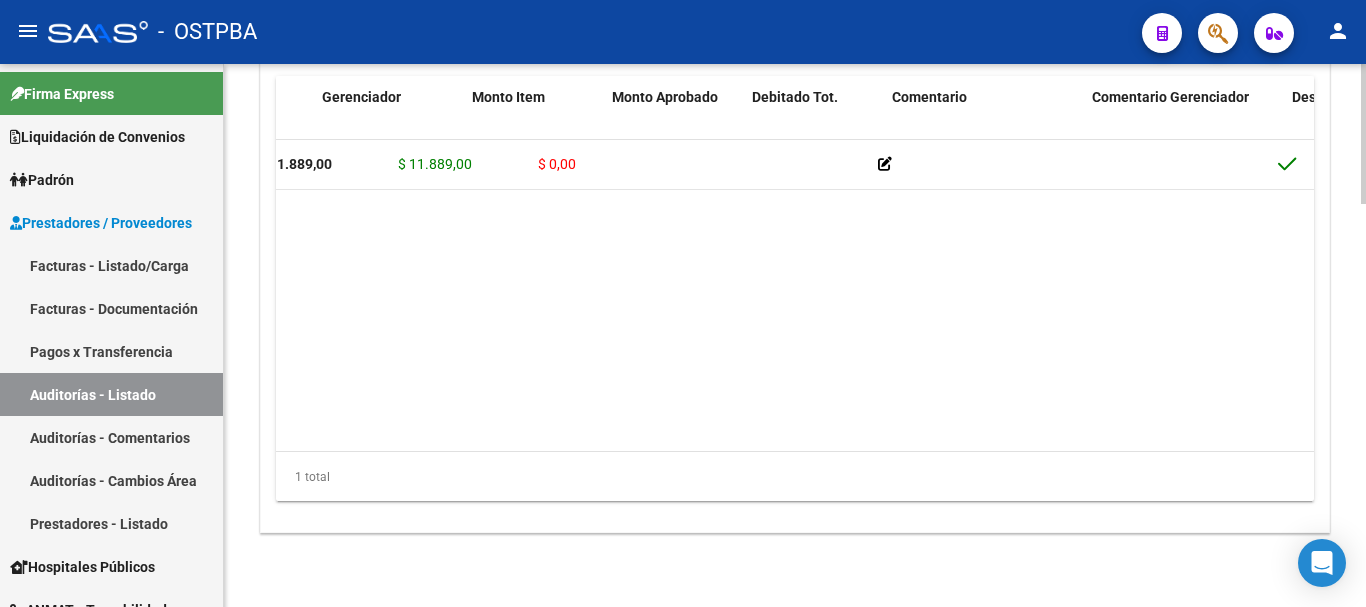 scroll, scrollTop: 0, scrollLeft: 0, axis: both 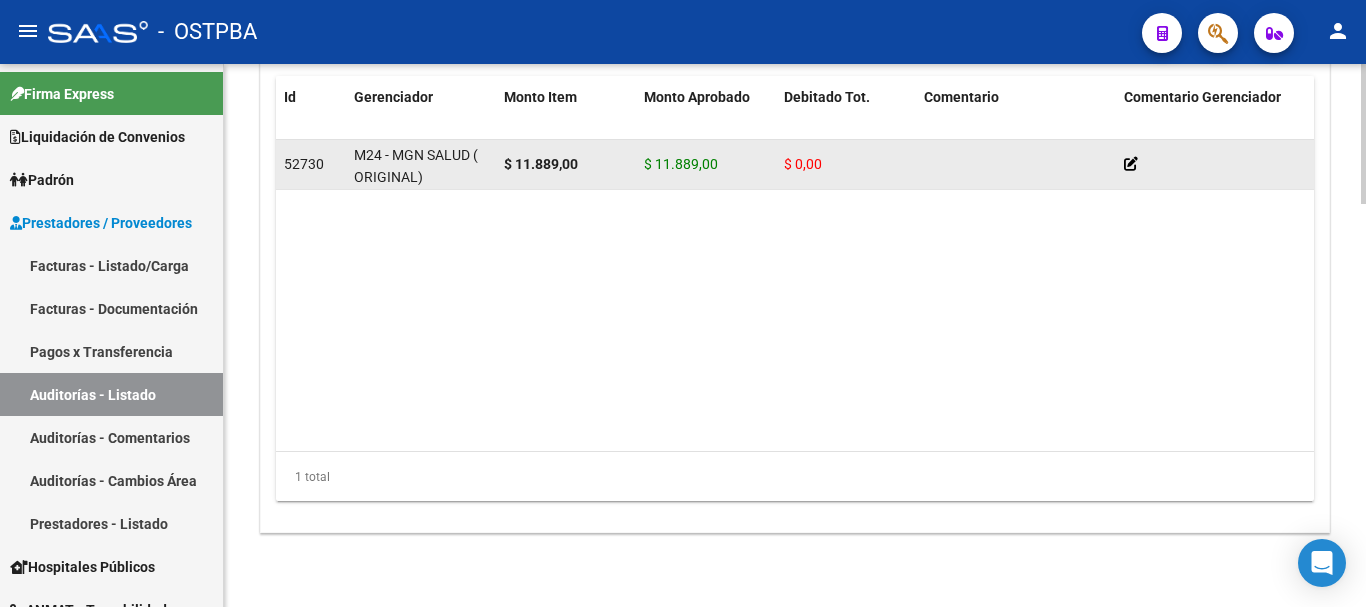 click 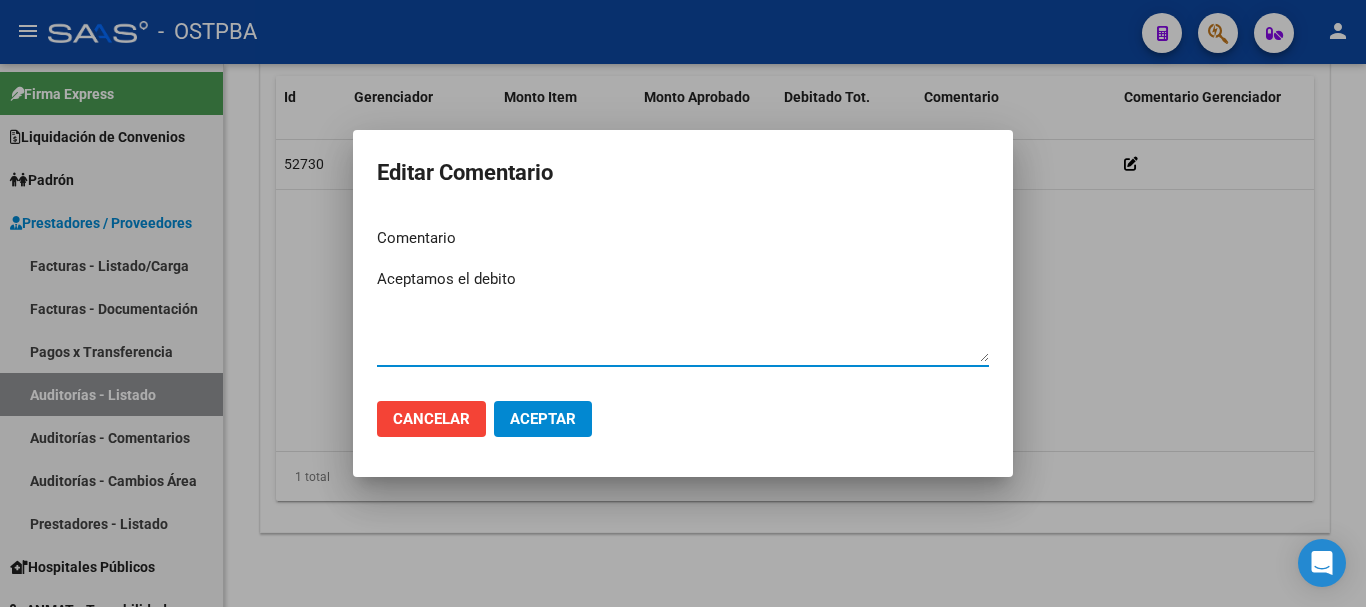 type on "Aceptamos el debito" 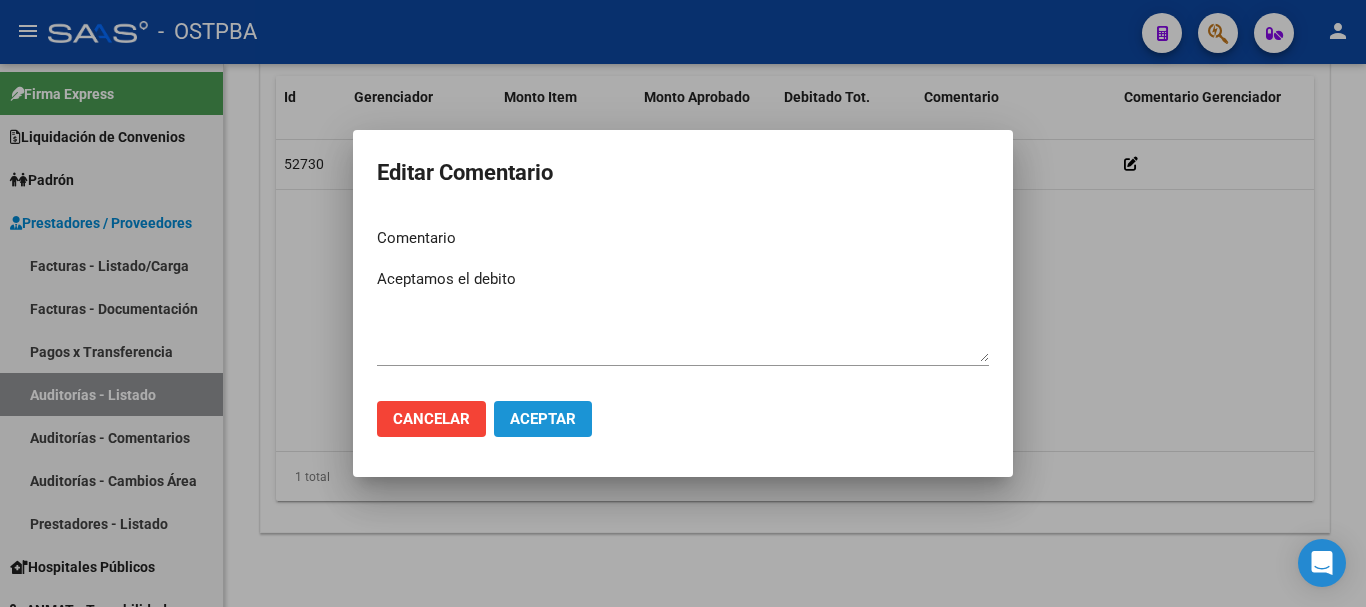 click on "Aceptar" 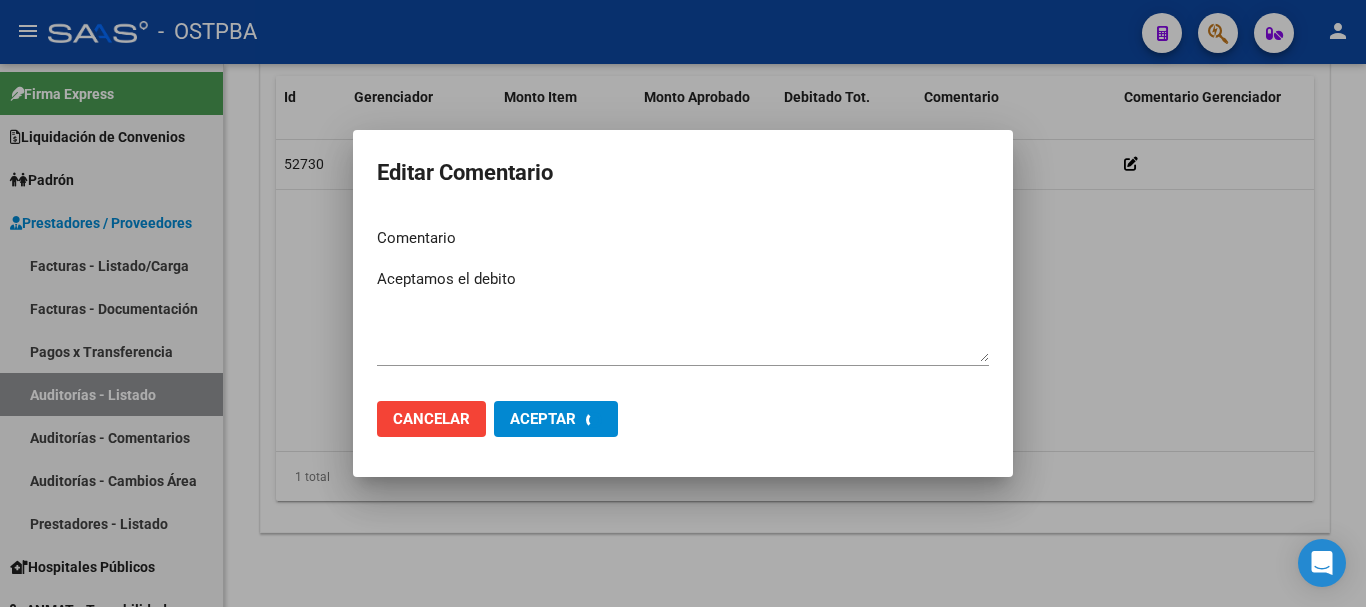 type 